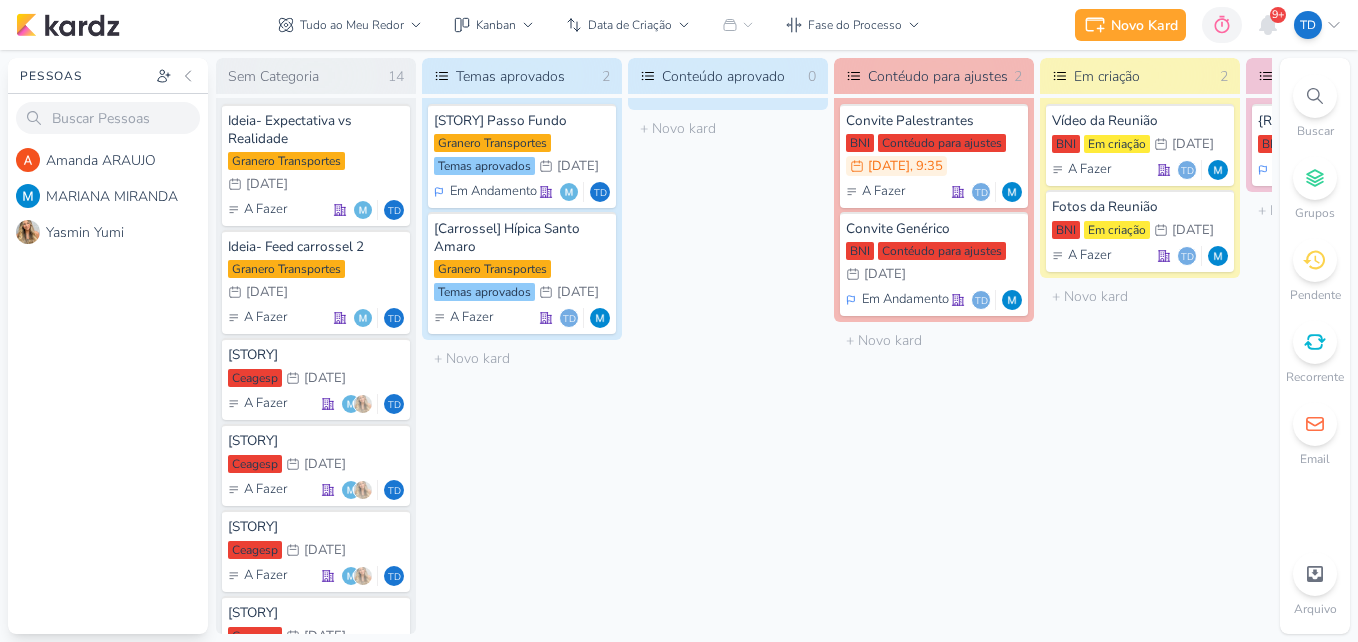 scroll, scrollTop: 0, scrollLeft: 0, axis: both 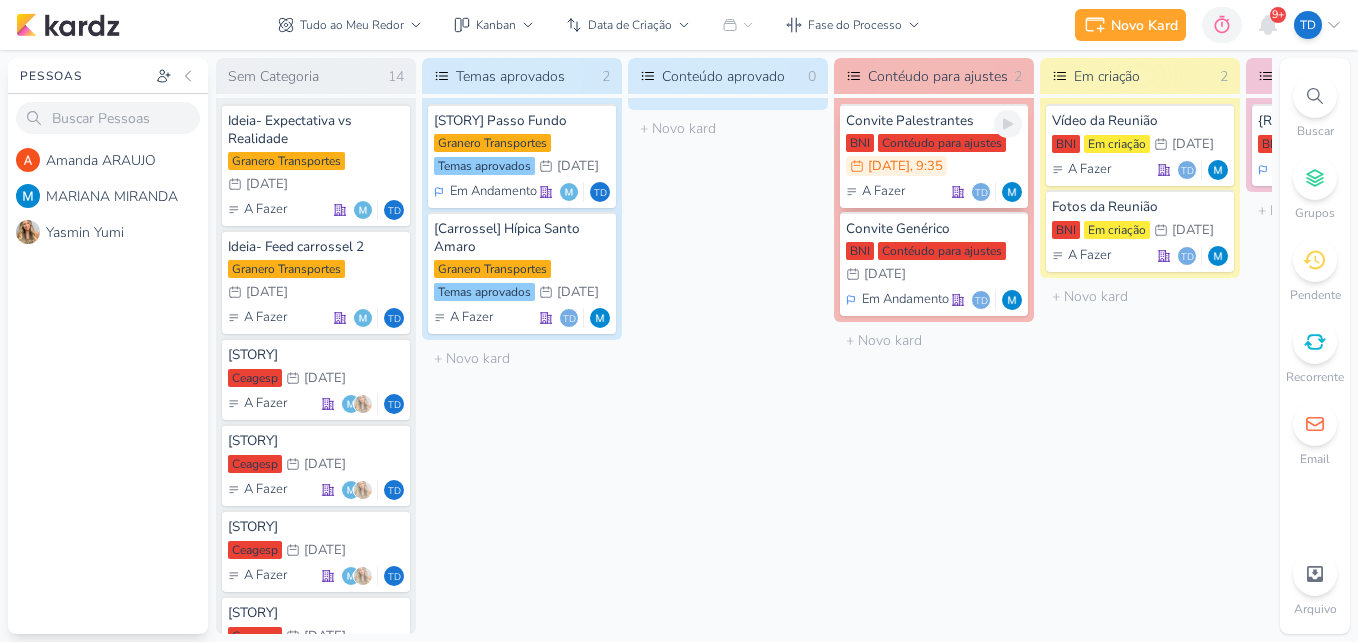 click on "Convite Palestrantes" at bounding box center [934, 121] 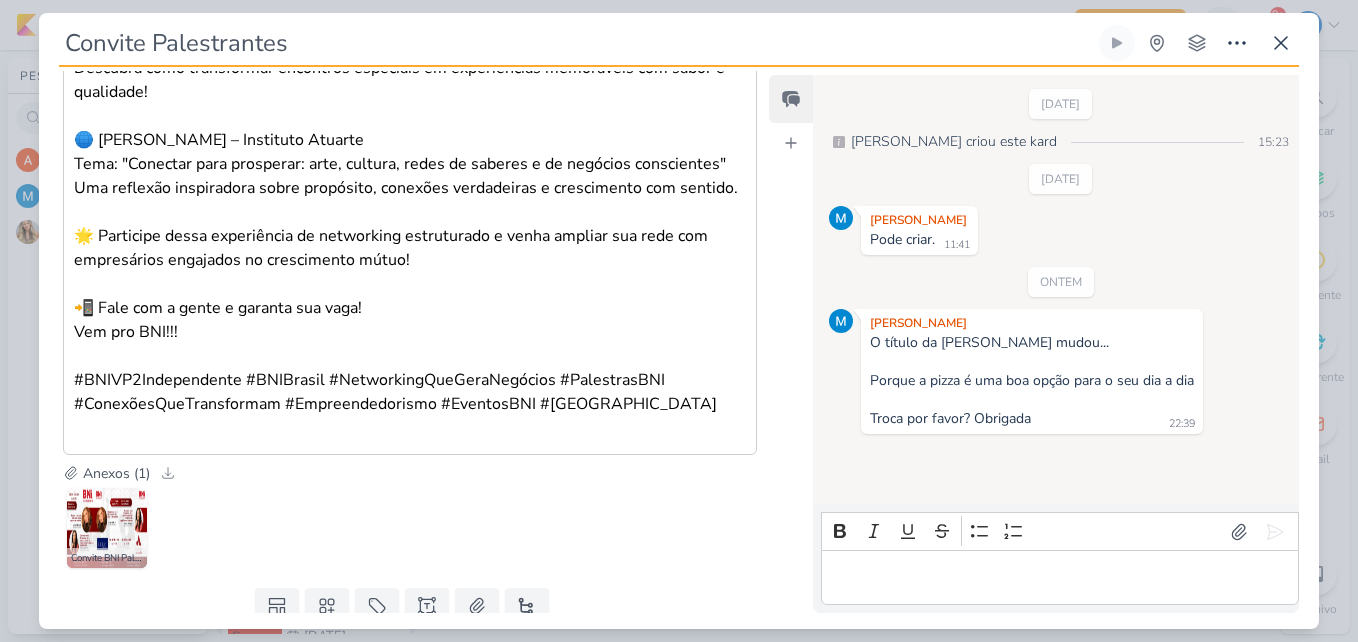 scroll, scrollTop: 1121, scrollLeft: 0, axis: vertical 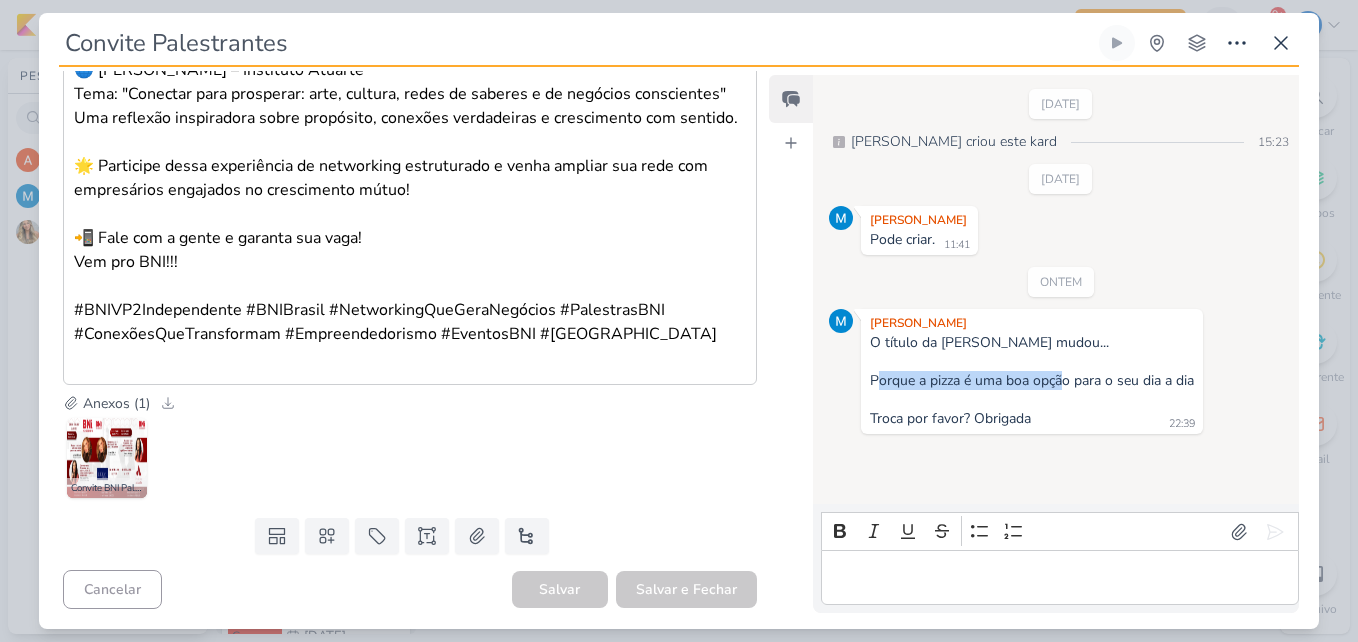 drag, startPoint x: 874, startPoint y: 385, endPoint x: 1061, endPoint y: 385, distance: 187 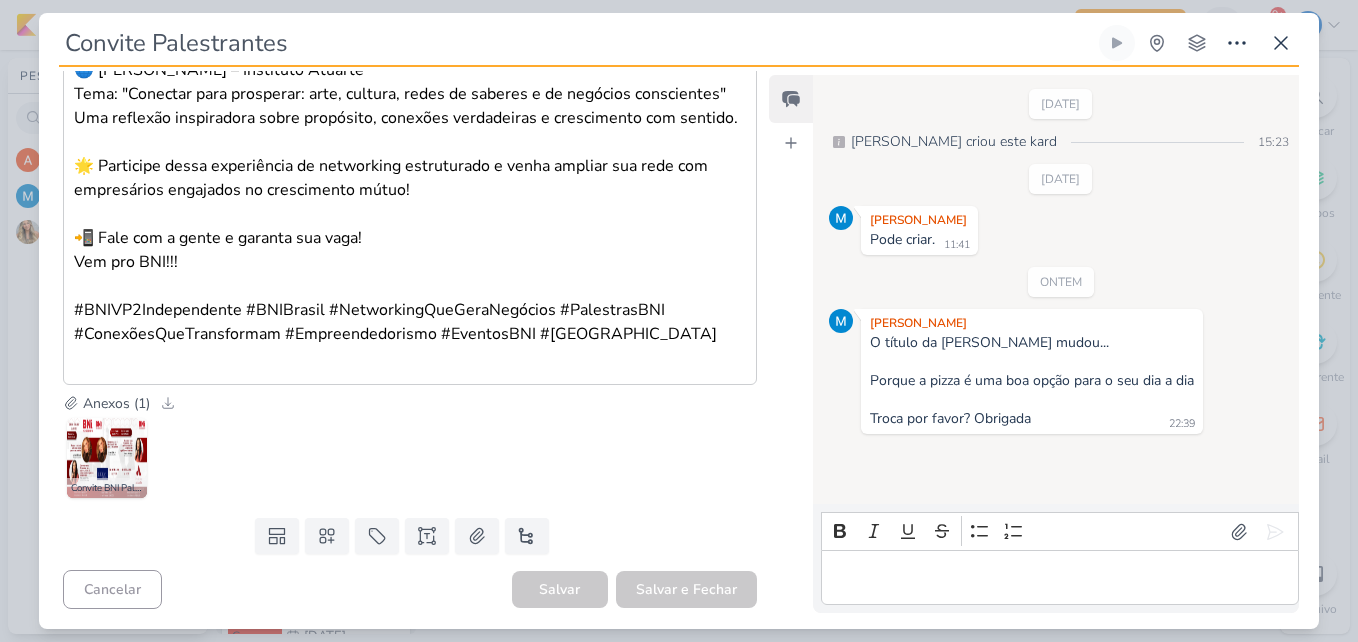 click on "Anexos (1)
Baixar todos" at bounding box center (410, 403) 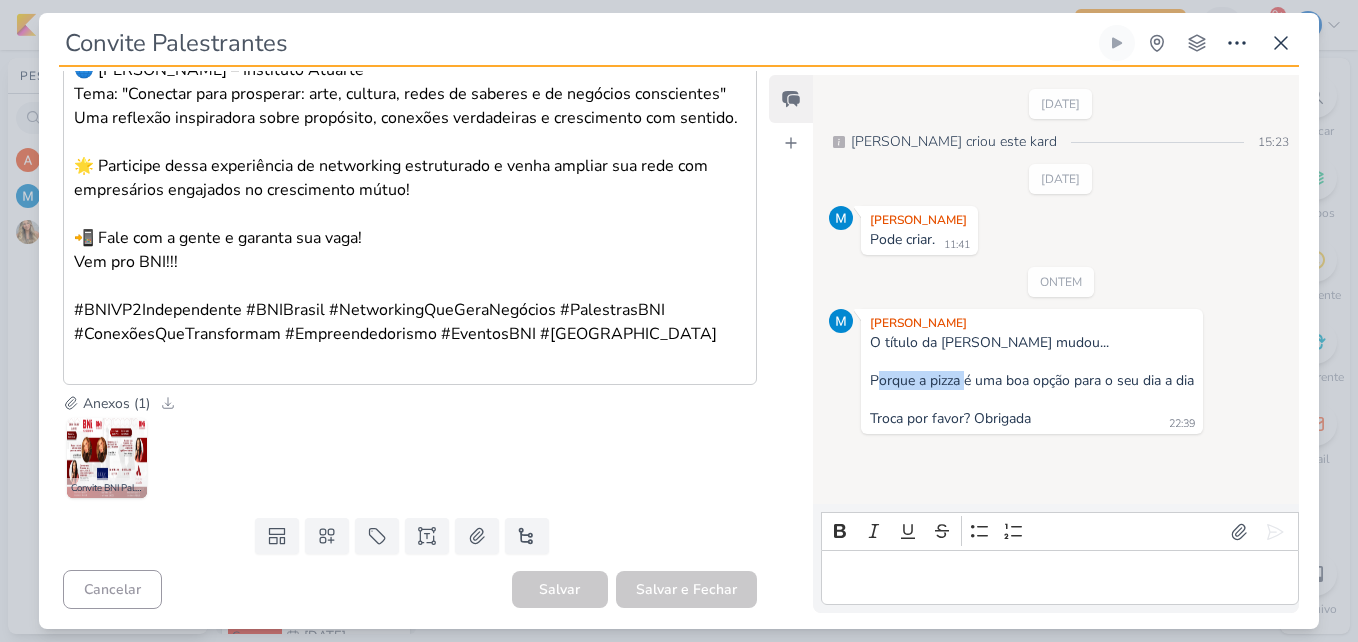 drag, startPoint x: 874, startPoint y: 375, endPoint x: 954, endPoint y: 376, distance: 80.00625 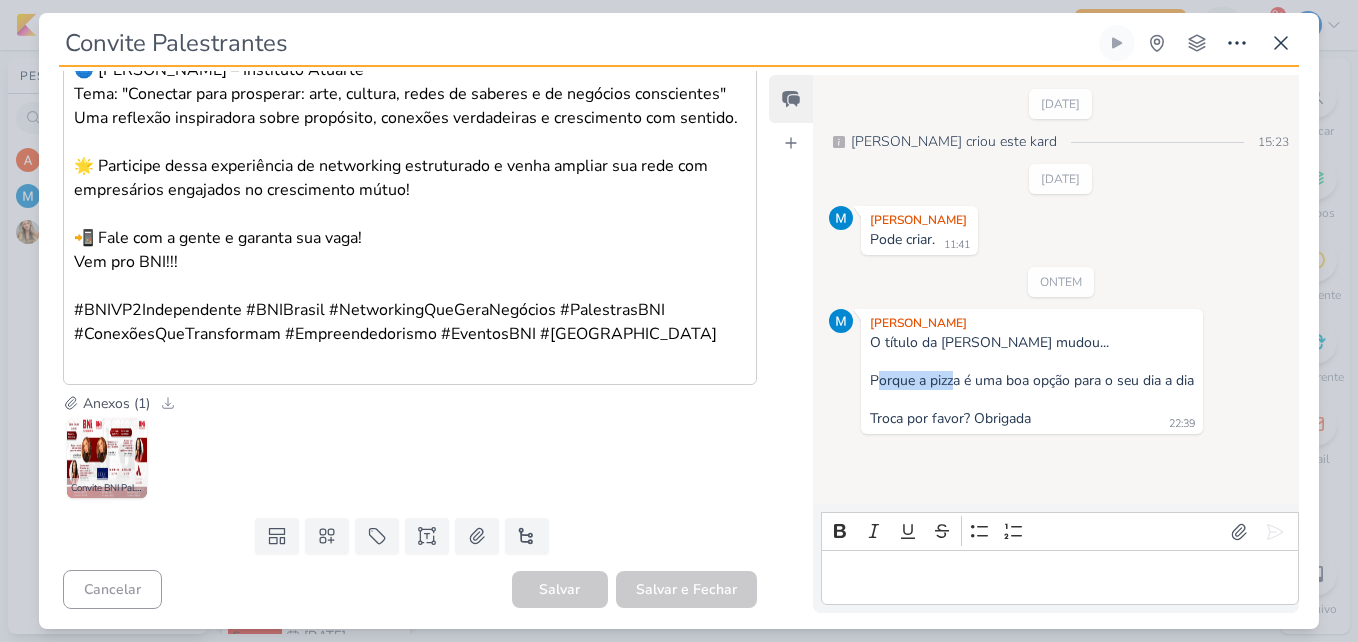 drag, startPoint x: 954, startPoint y: 376, endPoint x: 872, endPoint y: 377, distance: 82.006096 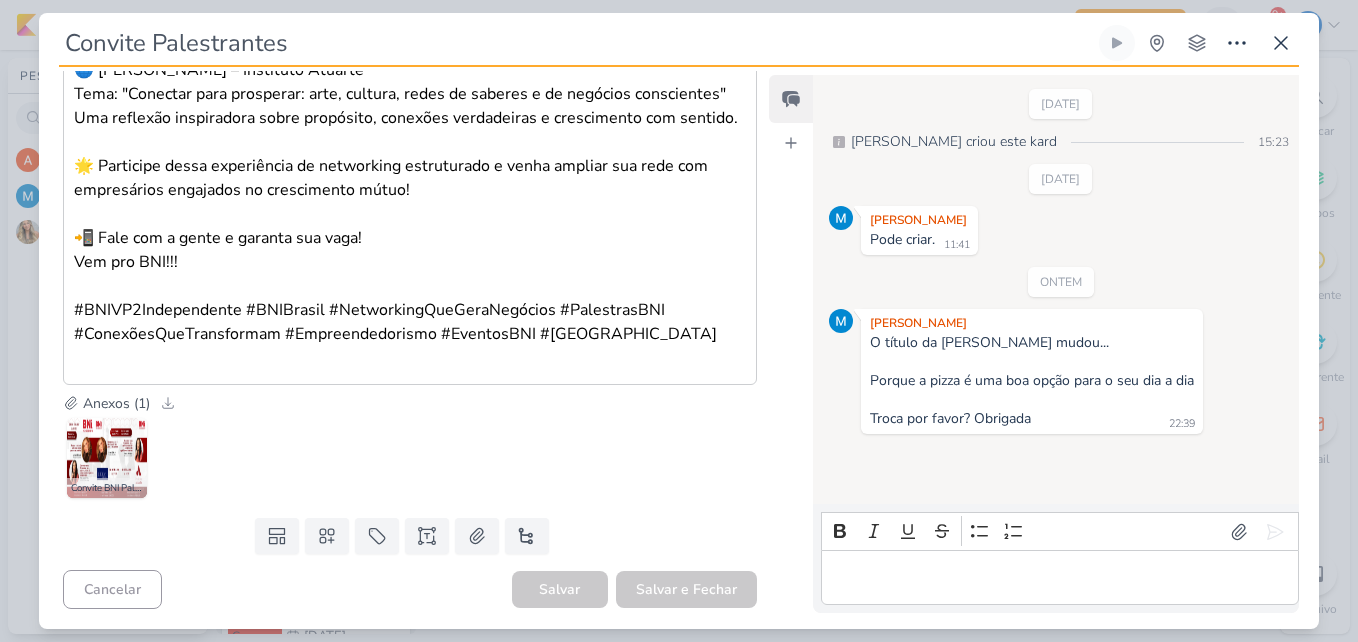 click on "O título da [PERSON_NAME] mudou... Porque a pizza é uma boa opção para o seu dia a dia Troca por favor? Obrigada" at bounding box center (1032, 380) 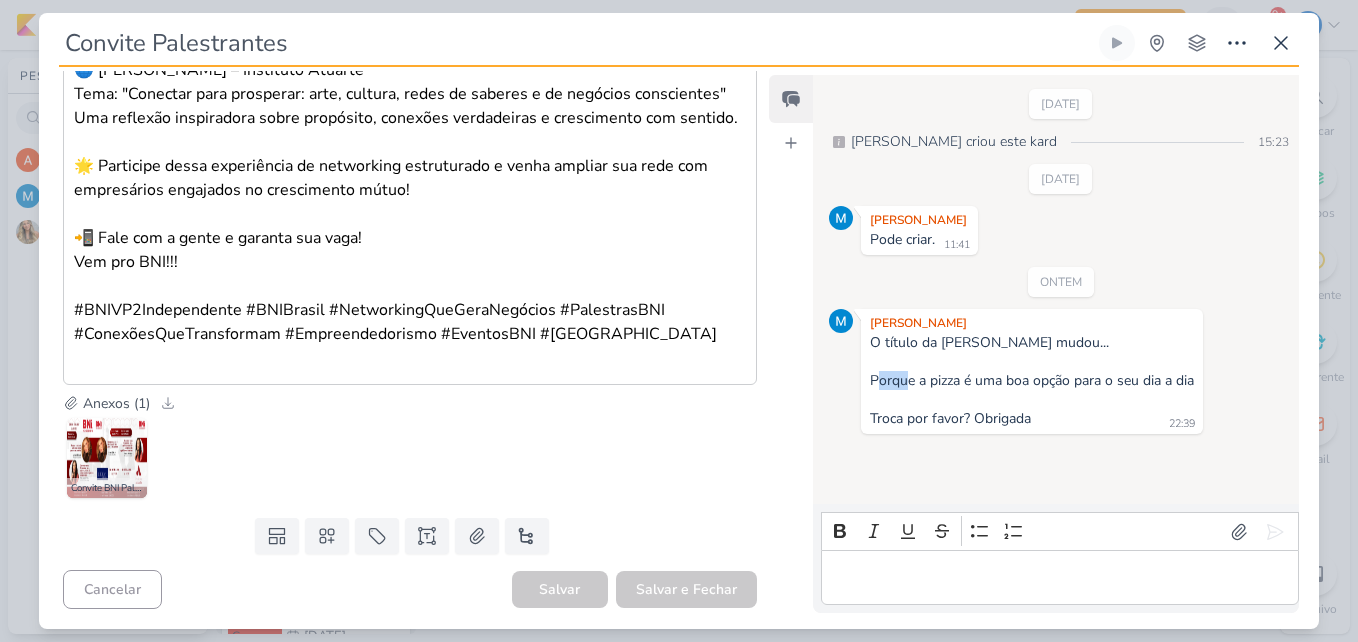 drag, startPoint x: 874, startPoint y: 373, endPoint x: 908, endPoint y: 376, distance: 34.132095 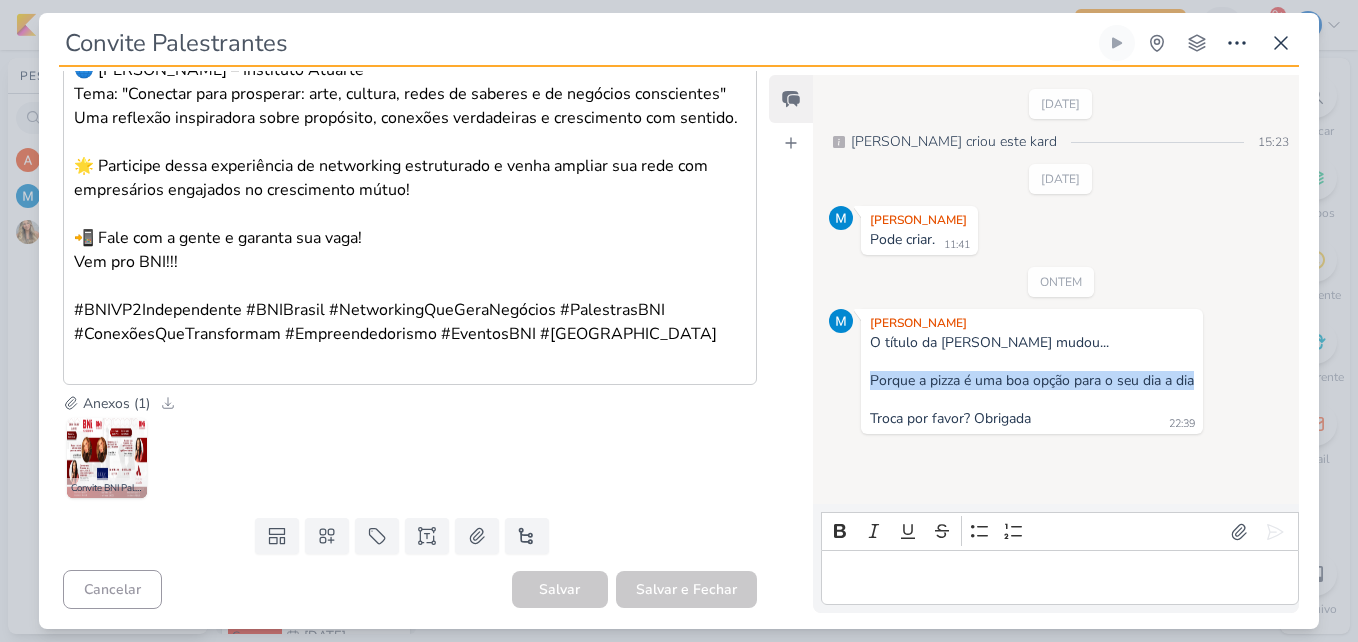 drag, startPoint x: 871, startPoint y: 382, endPoint x: 1202, endPoint y: 379, distance: 331.01358 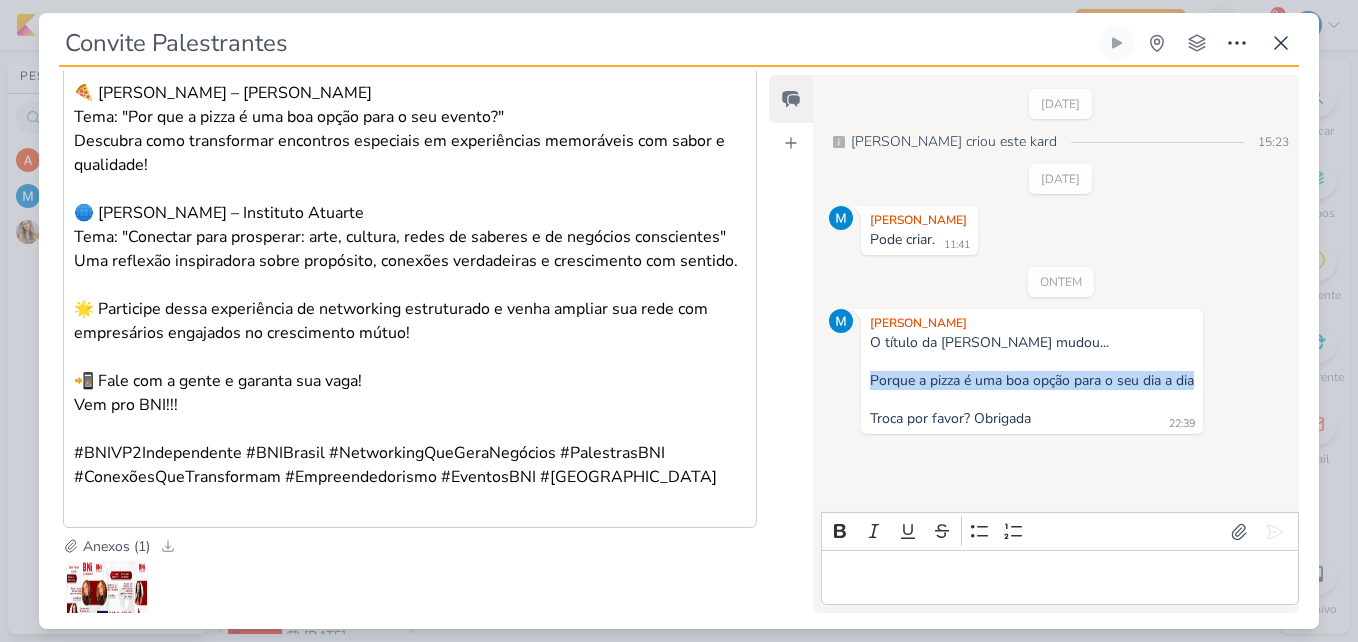 scroll, scrollTop: 920, scrollLeft: 0, axis: vertical 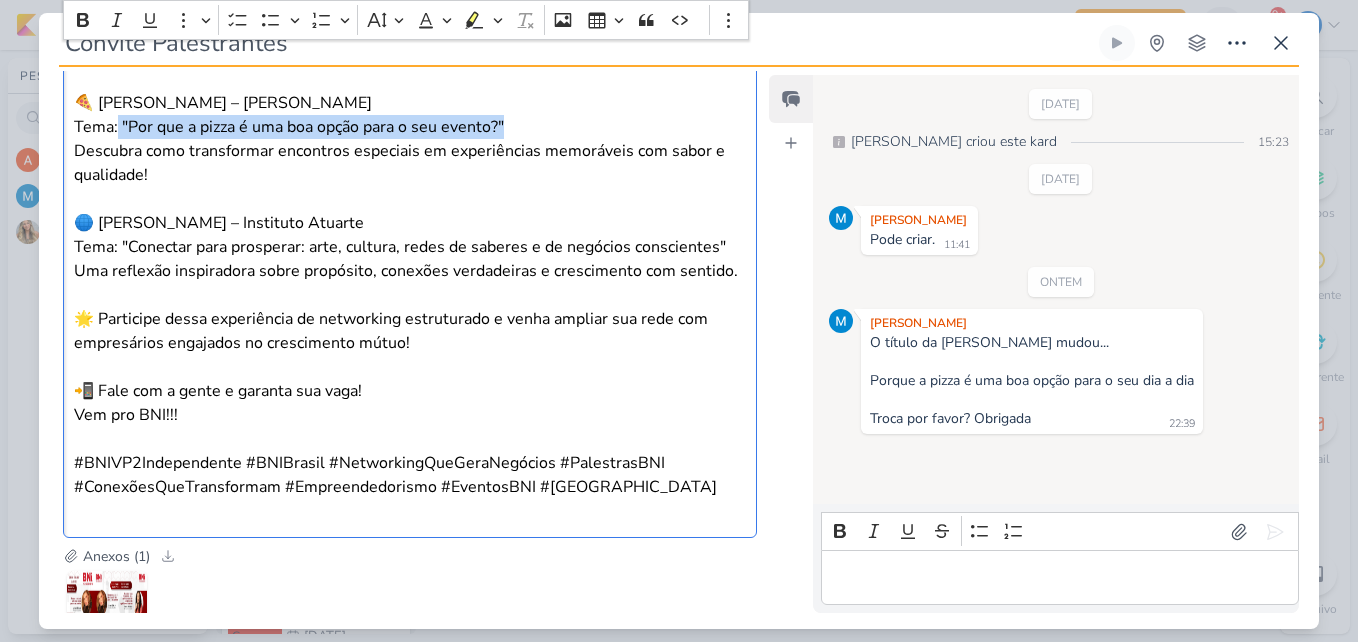 drag, startPoint x: 510, startPoint y: 170, endPoint x: 116, endPoint y: 173, distance: 394.0114 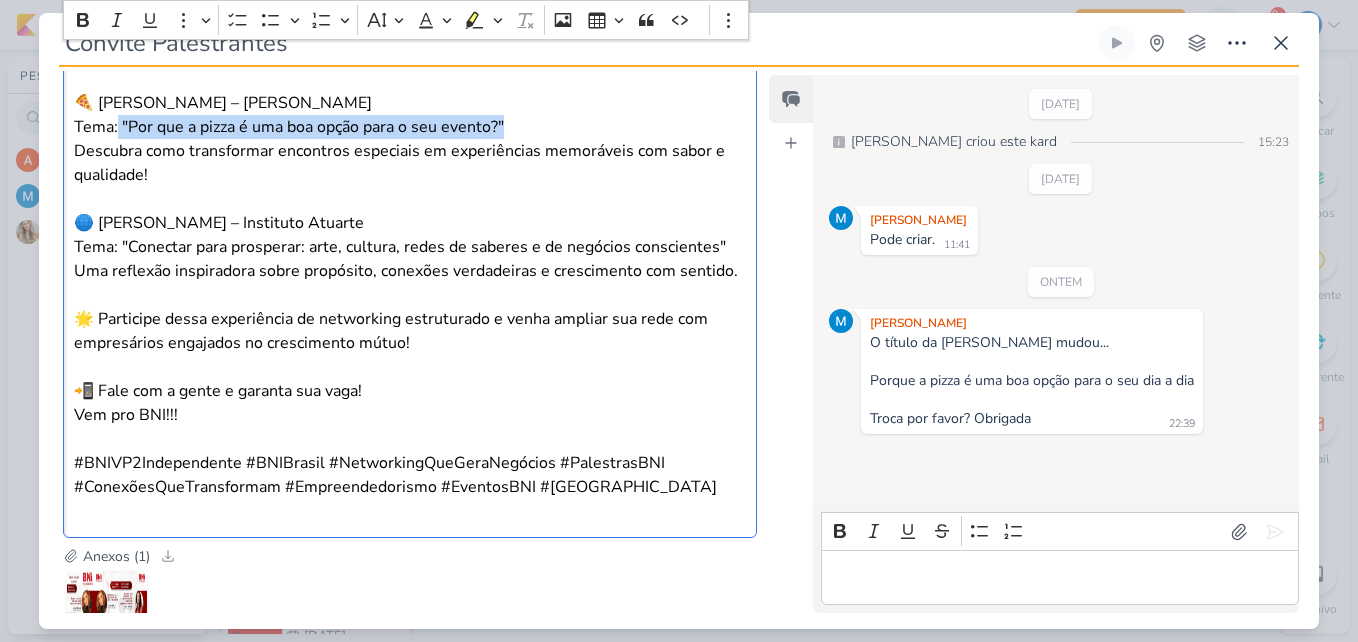 click on "🍕 [PERSON_NAME] – Nuppe Pizzaria Tema: "Por que a pizza é uma boa opção para o seu evento?" Descubra como transformar encontros especiais em experiências memoráveis com sabor e qualidade!" at bounding box center [410, 139] 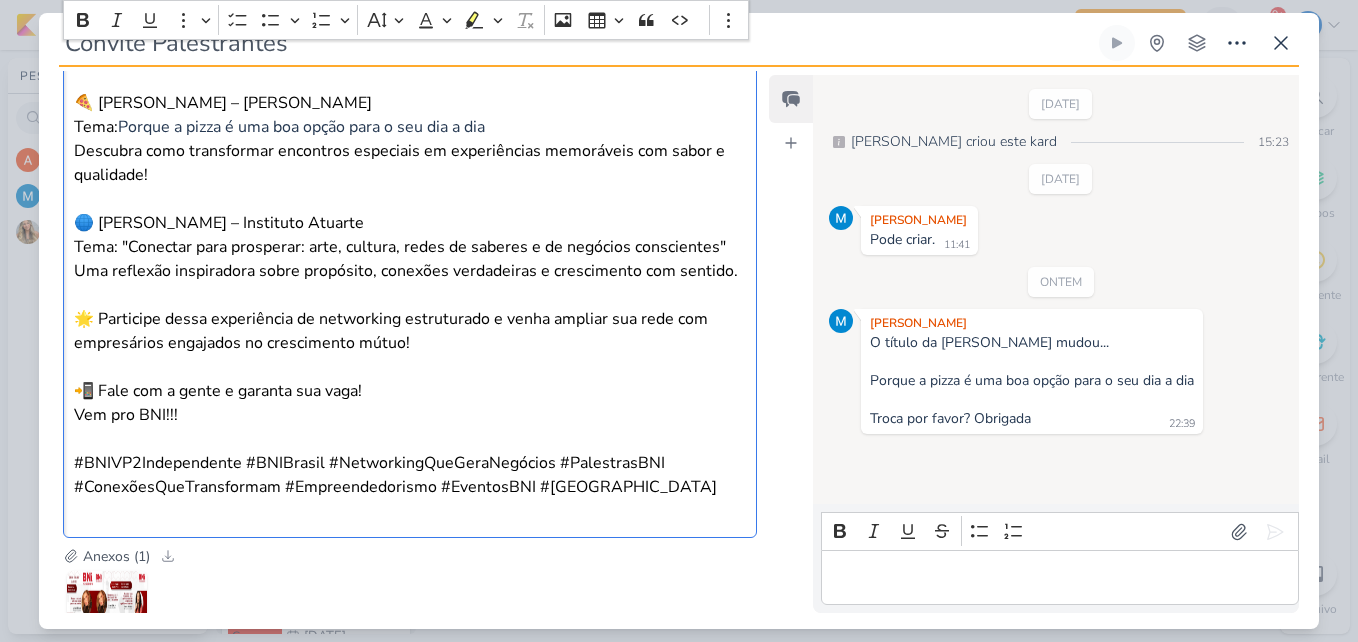 click on "🍕 [PERSON_NAME] – Nuppe Pizzaria Tema: Porque a pizza é uma boa opção para o seu dia a dia Descubra como transformar encontros especiais em experiências memoráveis com sabor e qualidade!" at bounding box center [410, 139] 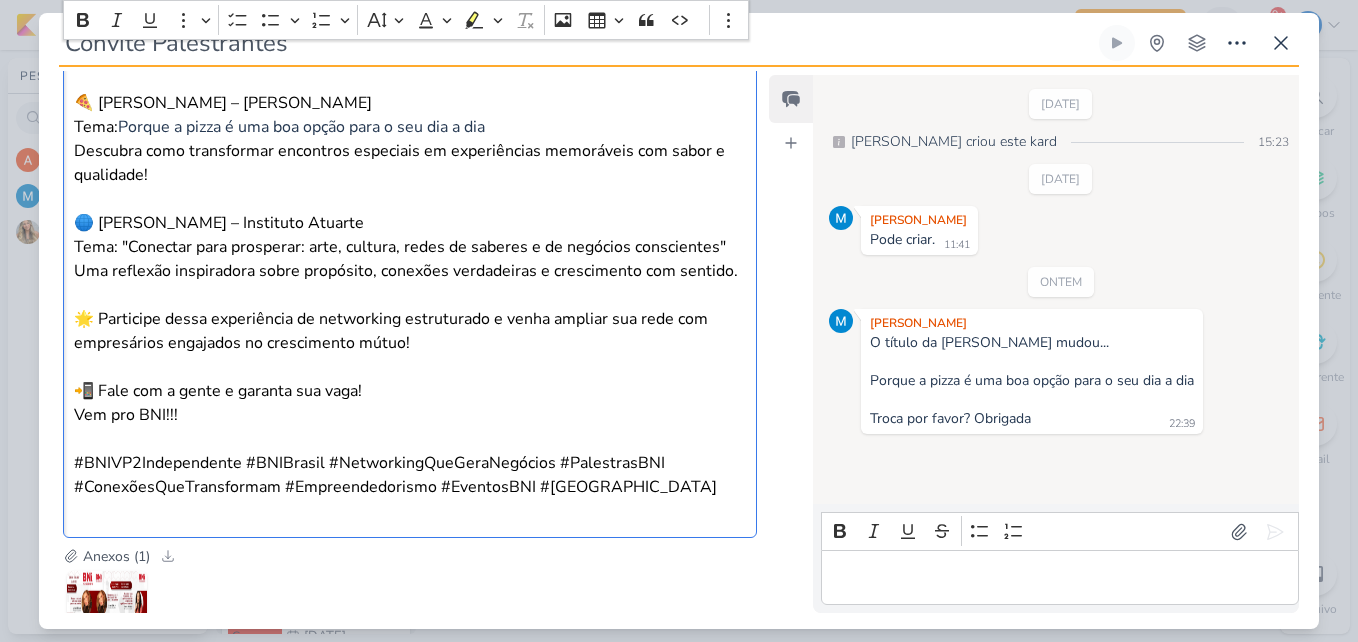 click on "🍕 [PERSON_NAME] – Nuppe Pizzaria Tema: Porque a pizza é uma boa opção para o seu dia a dia Descubra como transformar encontros especiais em experiências memoráveis com sabor e qualidade!" at bounding box center [410, 139] 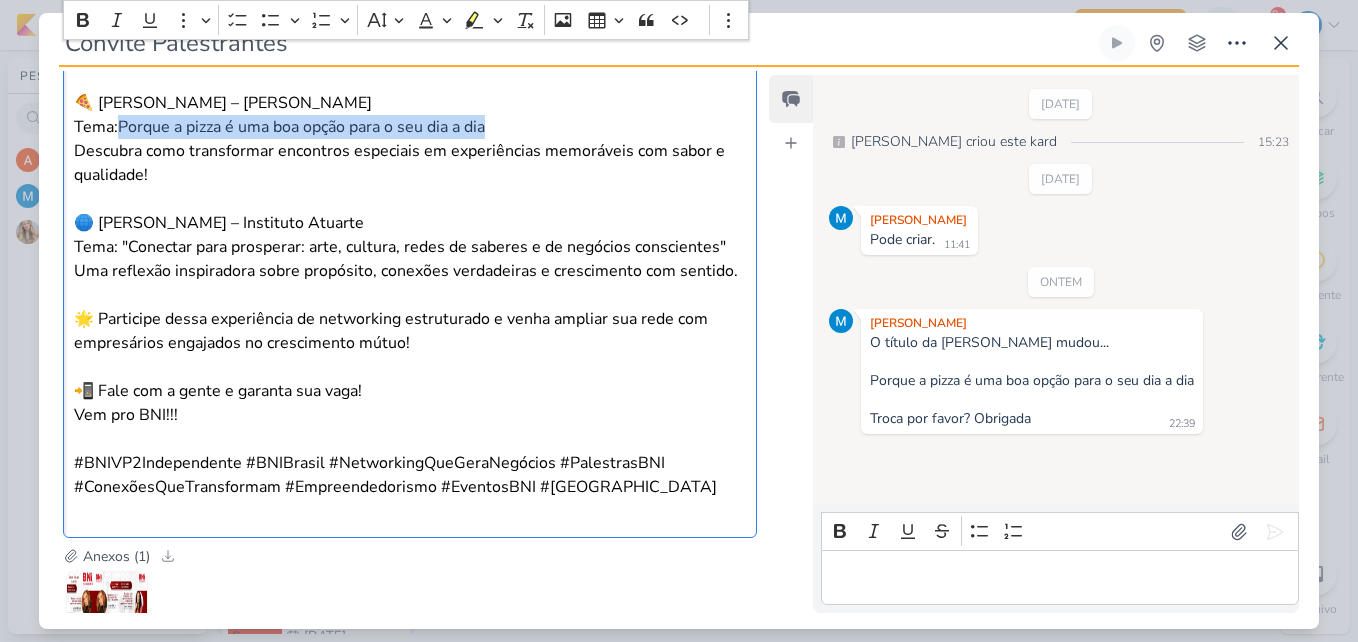 drag, startPoint x: 496, startPoint y: 176, endPoint x: 117, endPoint y: 177, distance: 379.0013 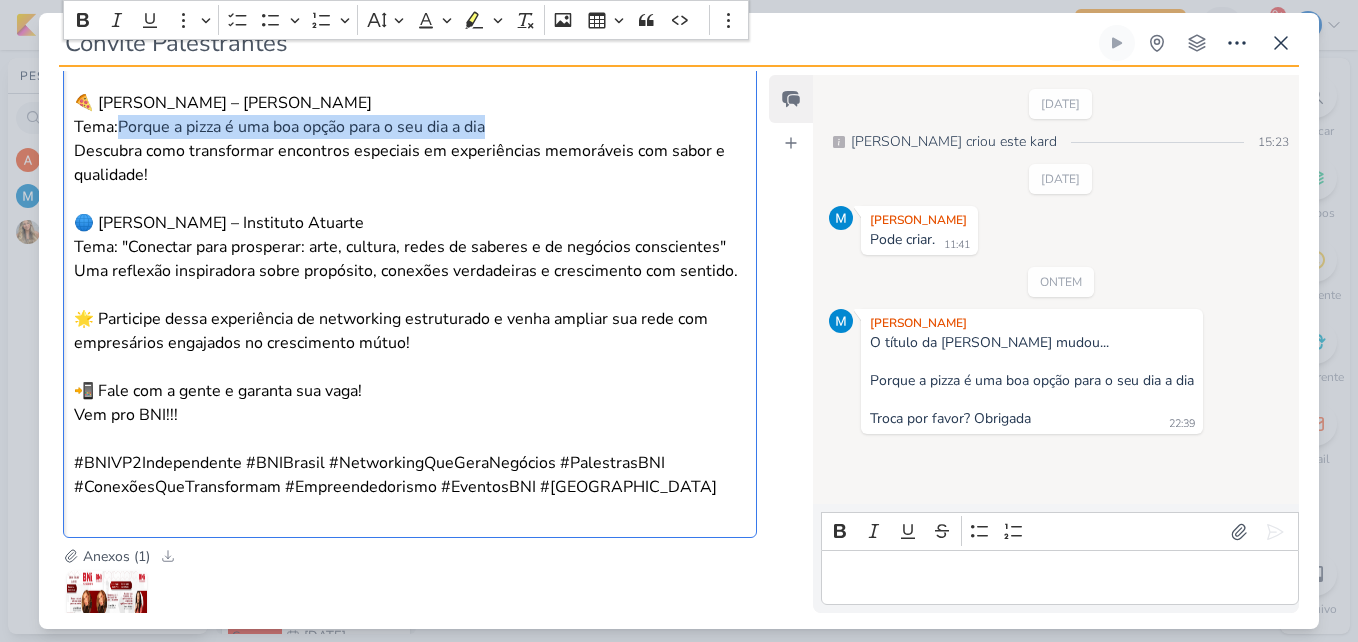 click on "🍕 [PERSON_NAME] – Nuppe Pizzaria Tema:  Porque a pizza é uma boa opção para o seu dia a dia Descubra como transformar encontros especiais em experiências memoráveis com sabor e qualidade!" at bounding box center (410, 139) 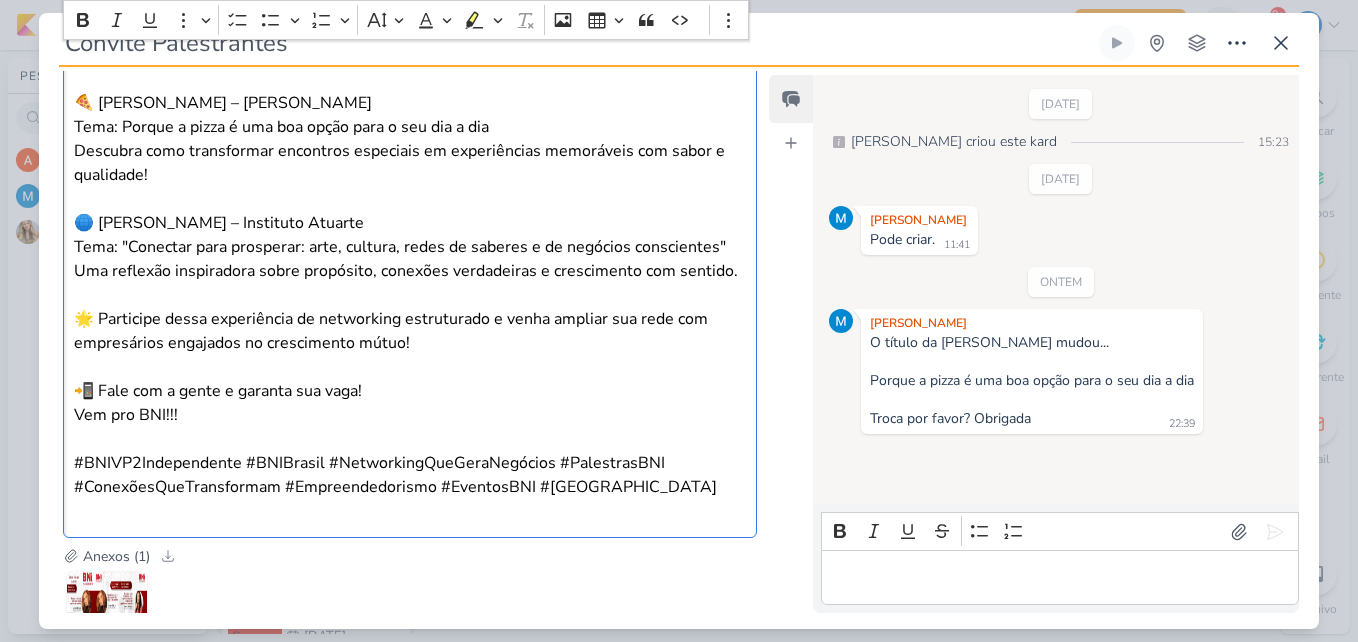 click on "🍕 [PERSON_NAME] – Nuppe Pizzaria Tema: Porque a pizza é uma boa opção para o seu dia a dia  Descubra como transformar encontros especiais em experiências memoráveis com sabor e qualidade!" at bounding box center [410, 139] 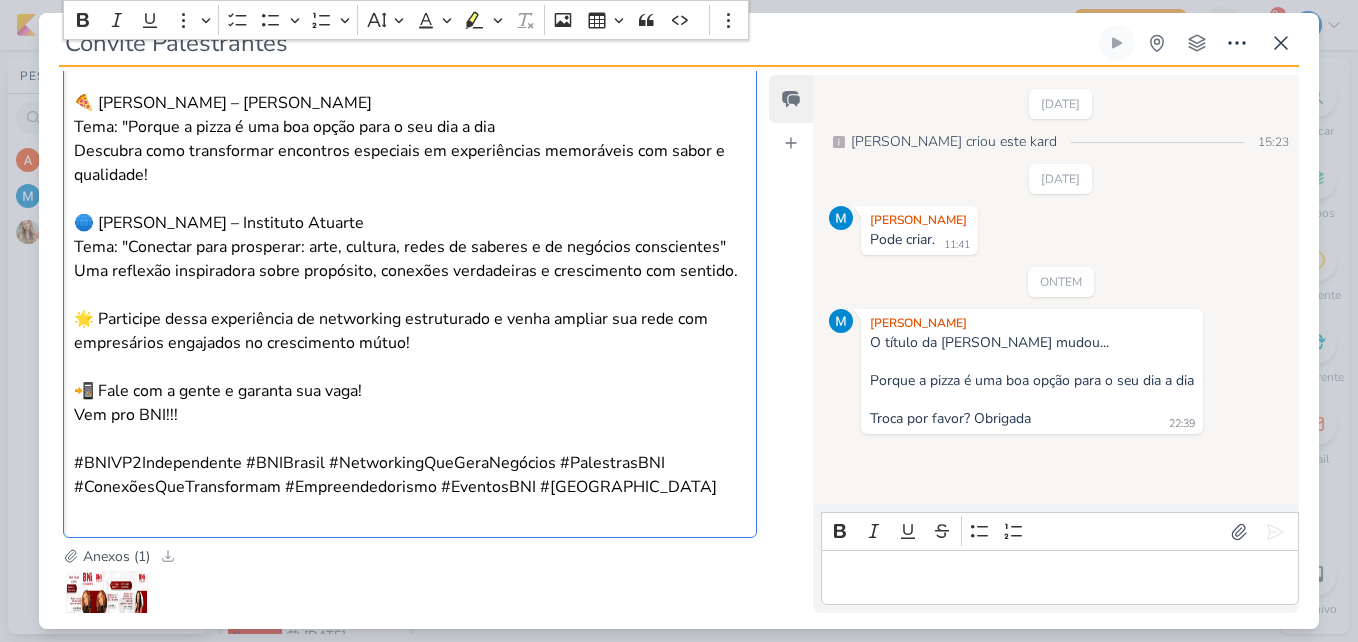 click on "🍕 [PERSON_NAME] – [PERSON_NAME] Tema: "Porque a pizza é uma boa opção para o seu dia a dia  Descubra como transformar encontros especiais em experiências memoráveis com sabor e qualidade!" at bounding box center [410, 139] 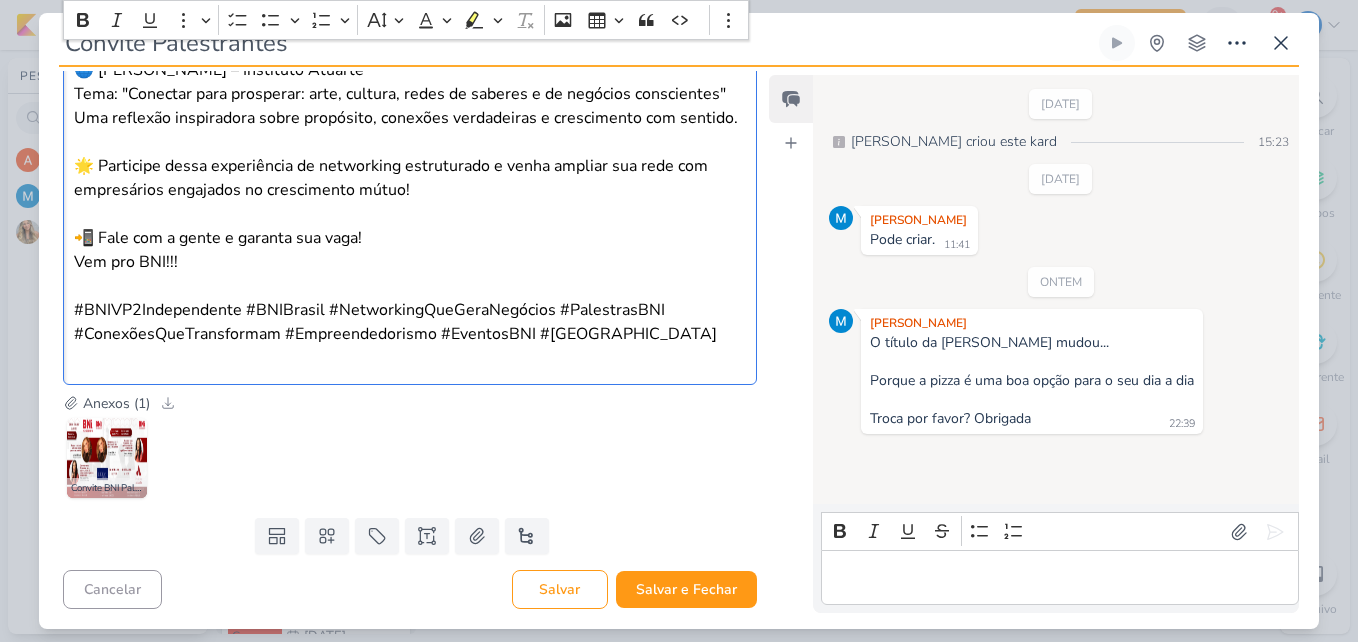 scroll, scrollTop: 1121, scrollLeft: 0, axis: vertical 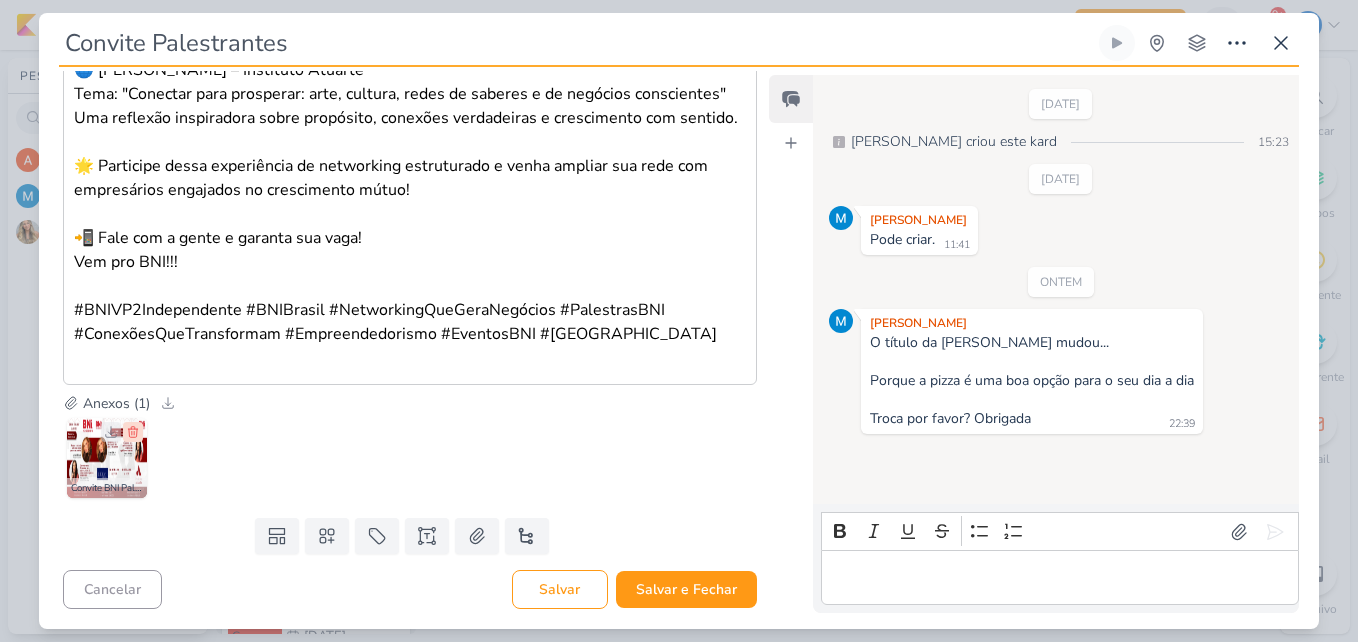 click 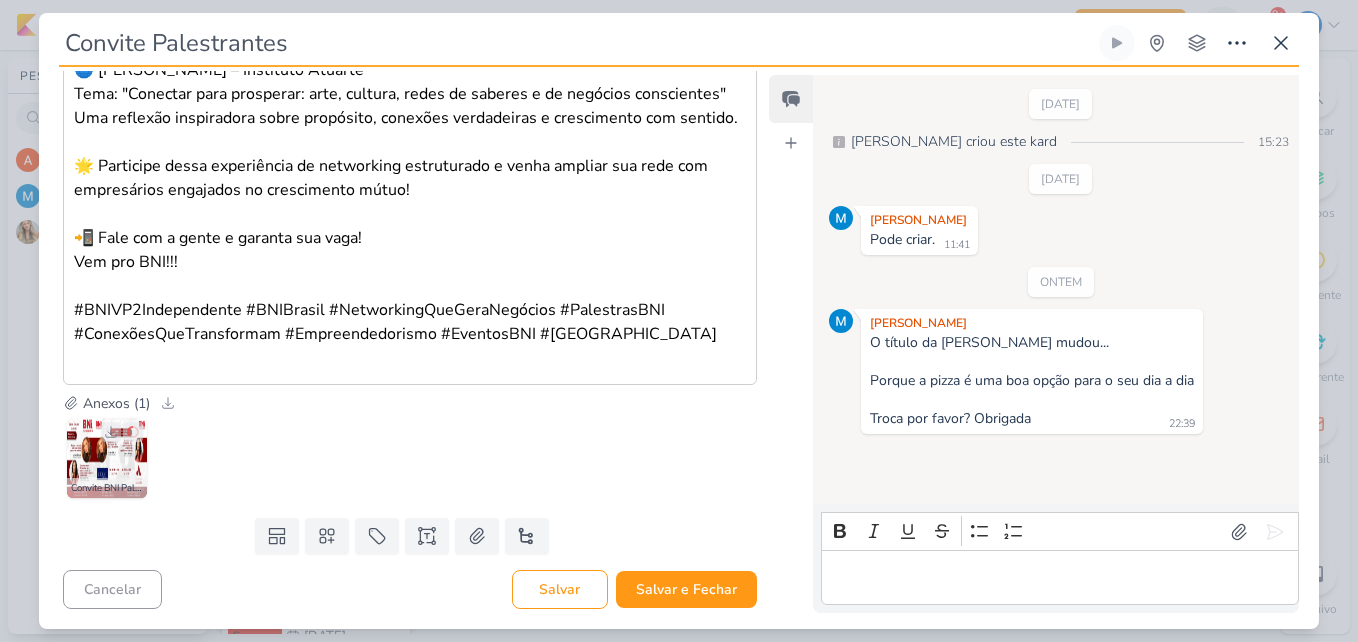 scroll, scrollTop: 1004, scrollLeft: 0, axis: vertical 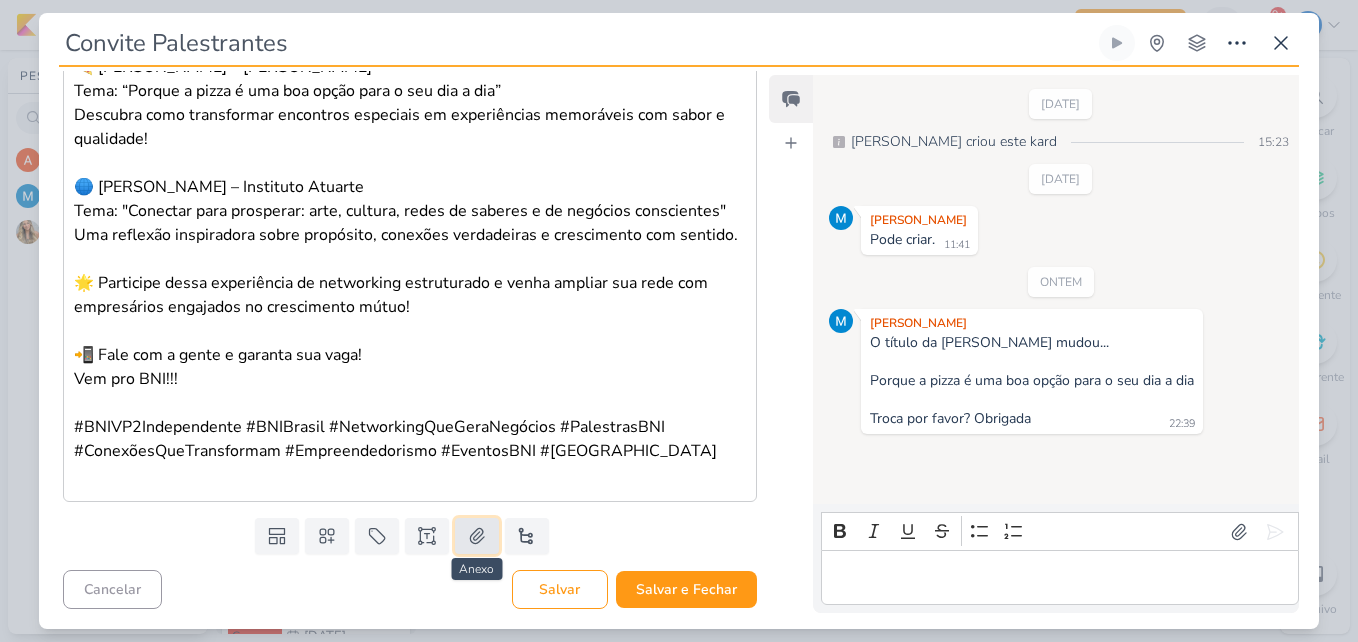 click at bounding box center (477, 536) 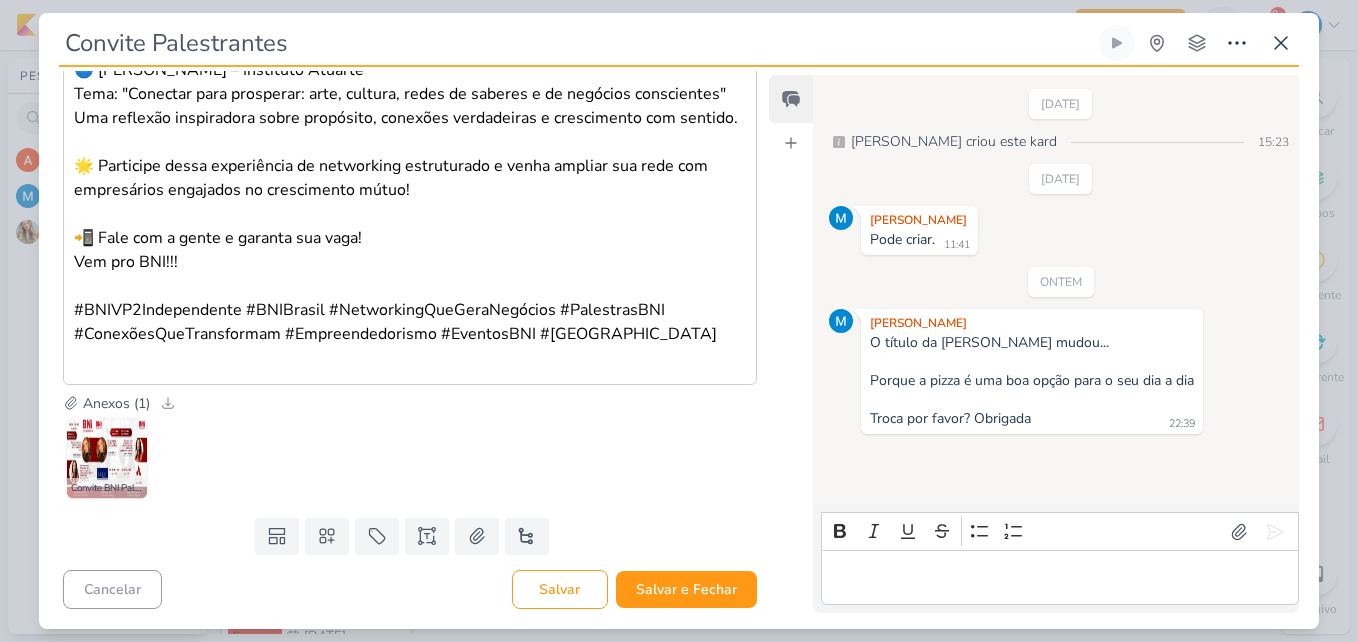 scroll, scrollTop: 1083, scrollLeft: 0, axis: vertical 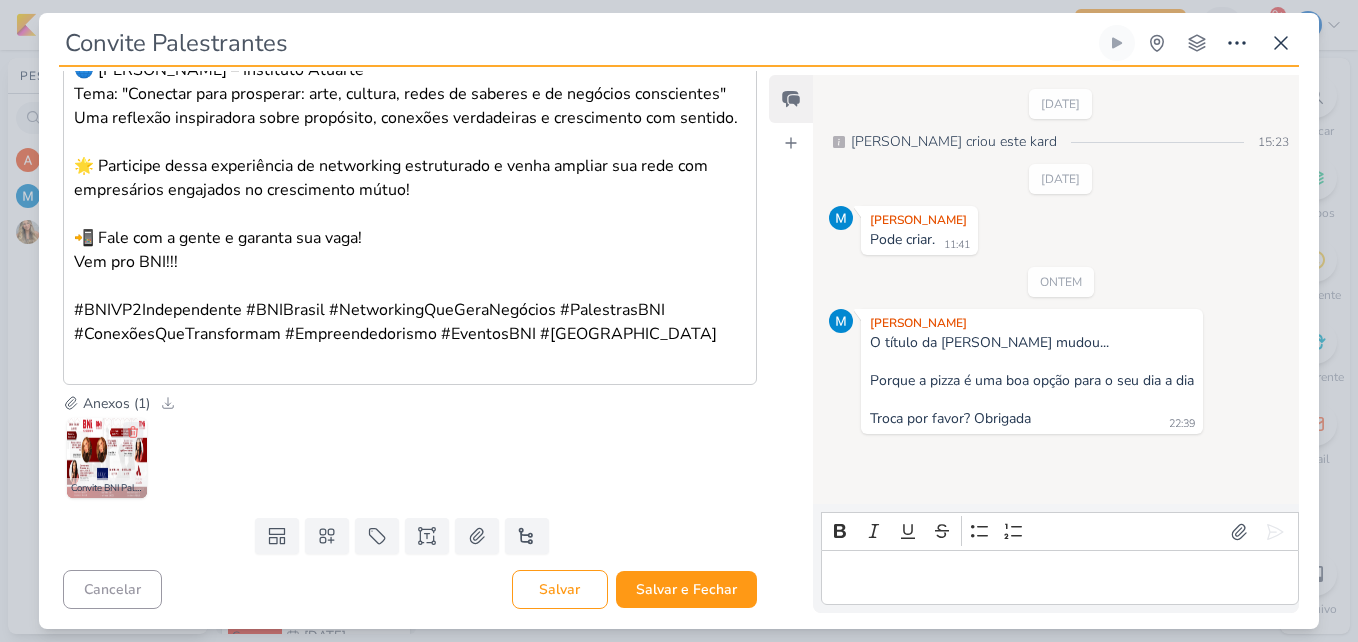 click at bounding box center [107, 458] 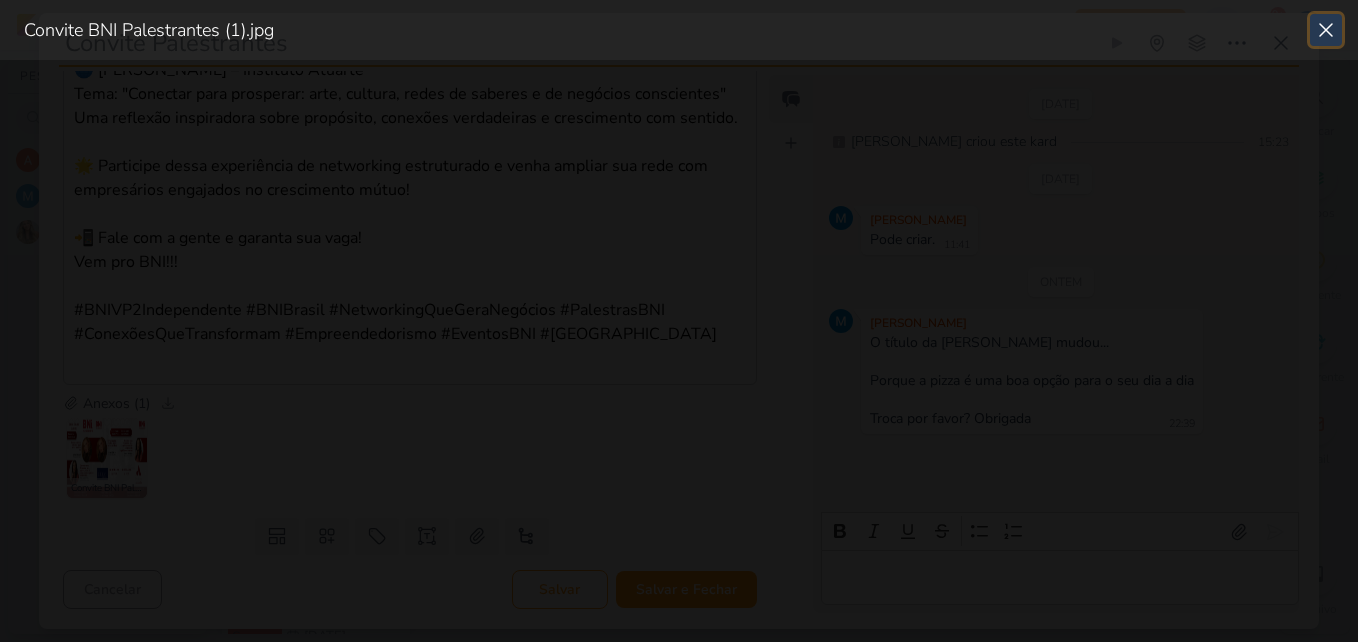 click 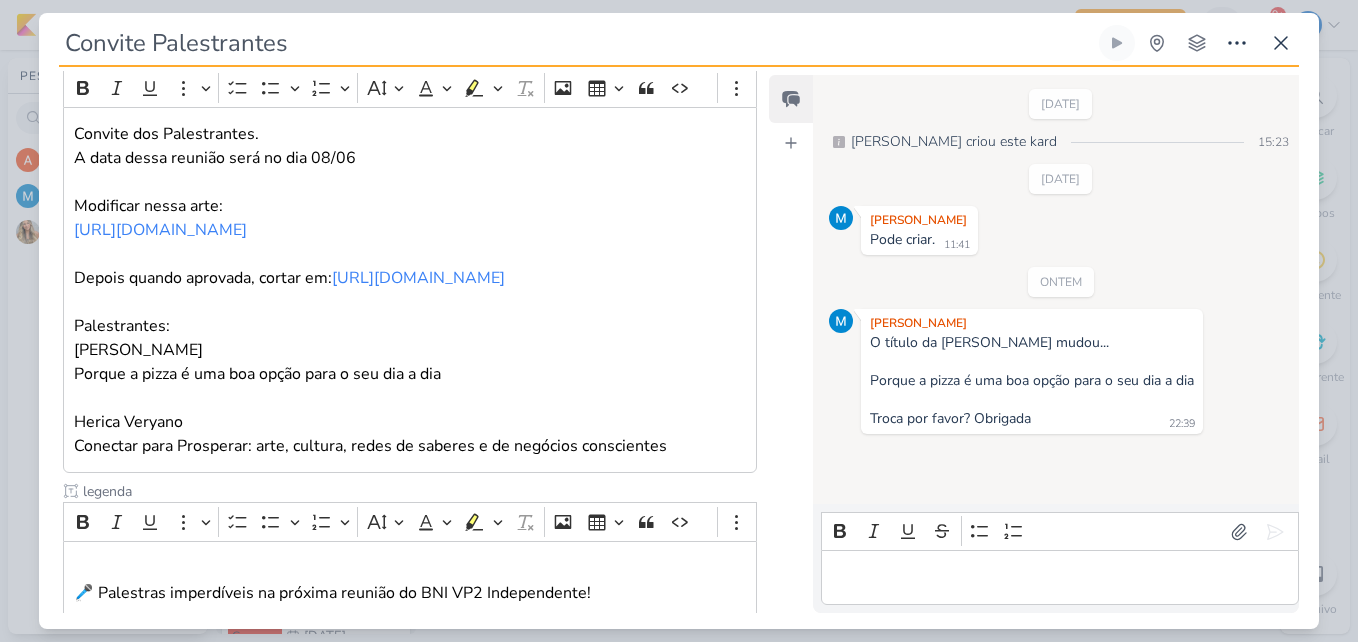 scroll, scrollTop: 0, scrollLeft: 0, axis: both 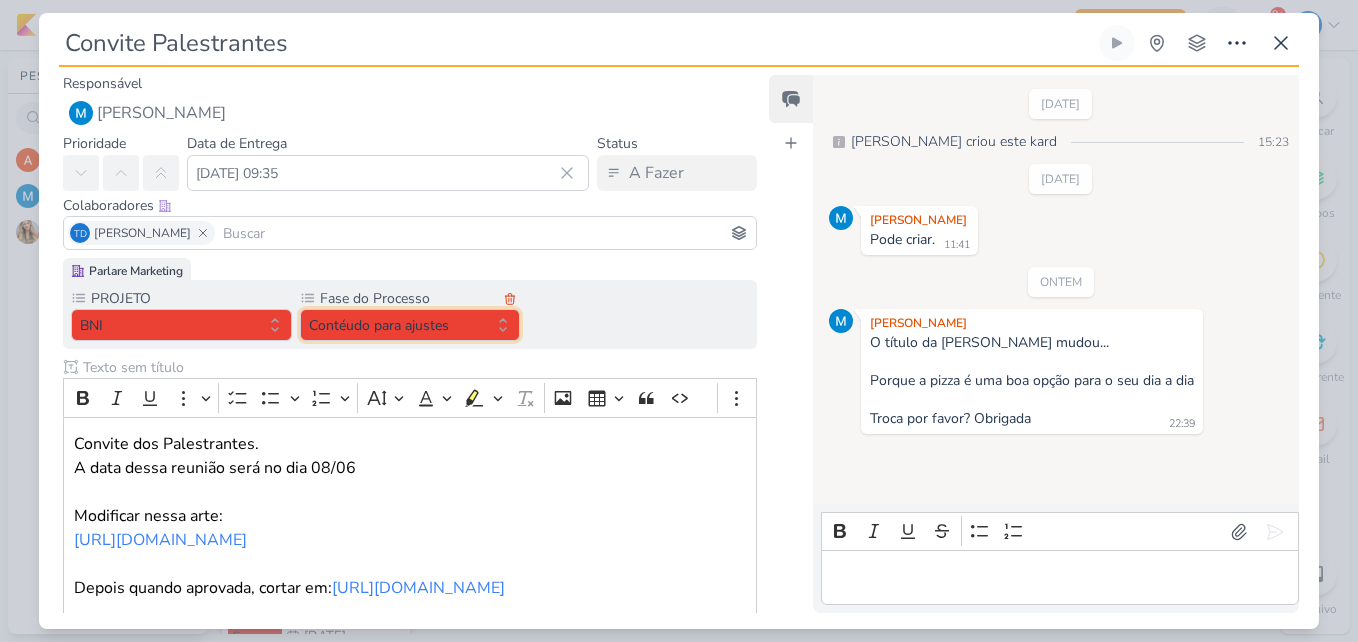 click on "Contéudo para ajustes" at bounding box center [410, 325] 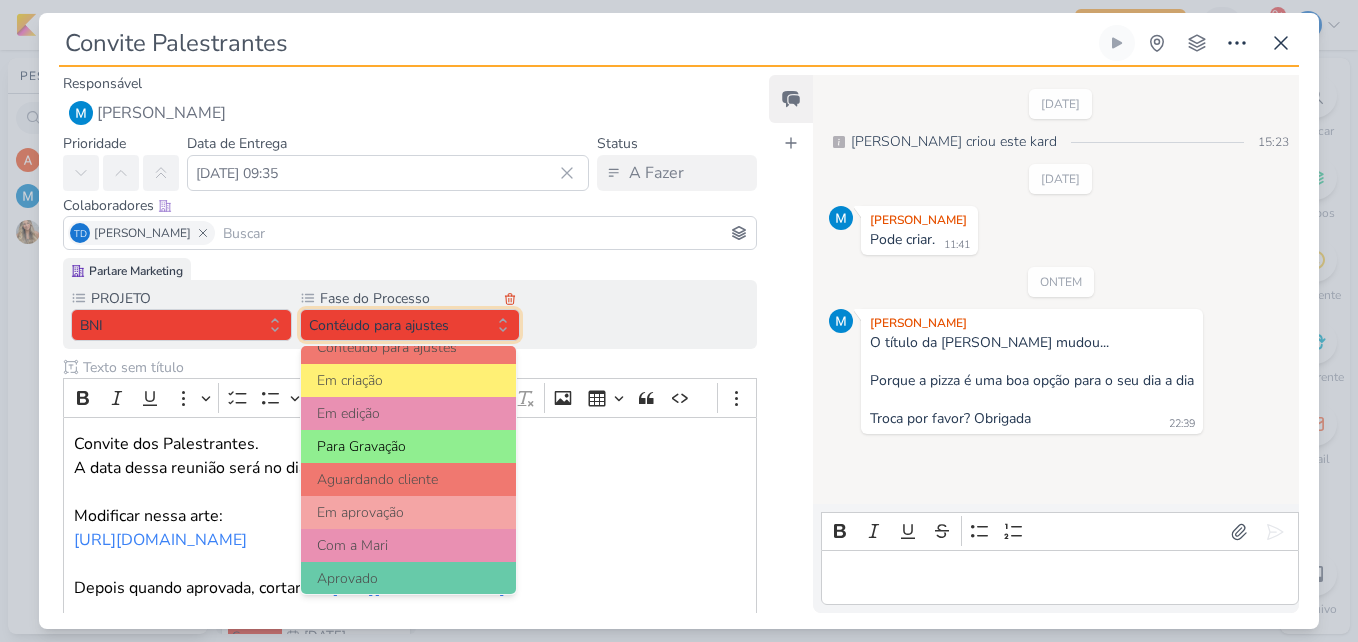 scroll, scrollTop: 122, scrollLeft: 0, axis: vertical 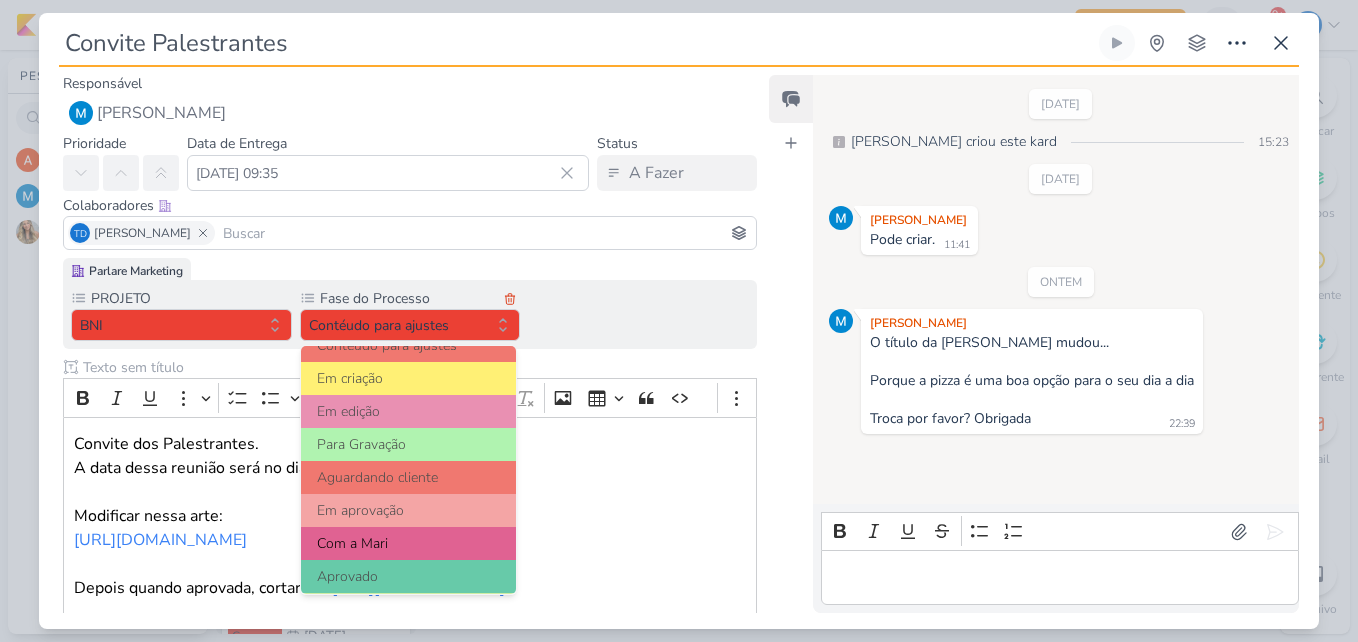 click on "Com a Mari" at bounding box center (409, 543) 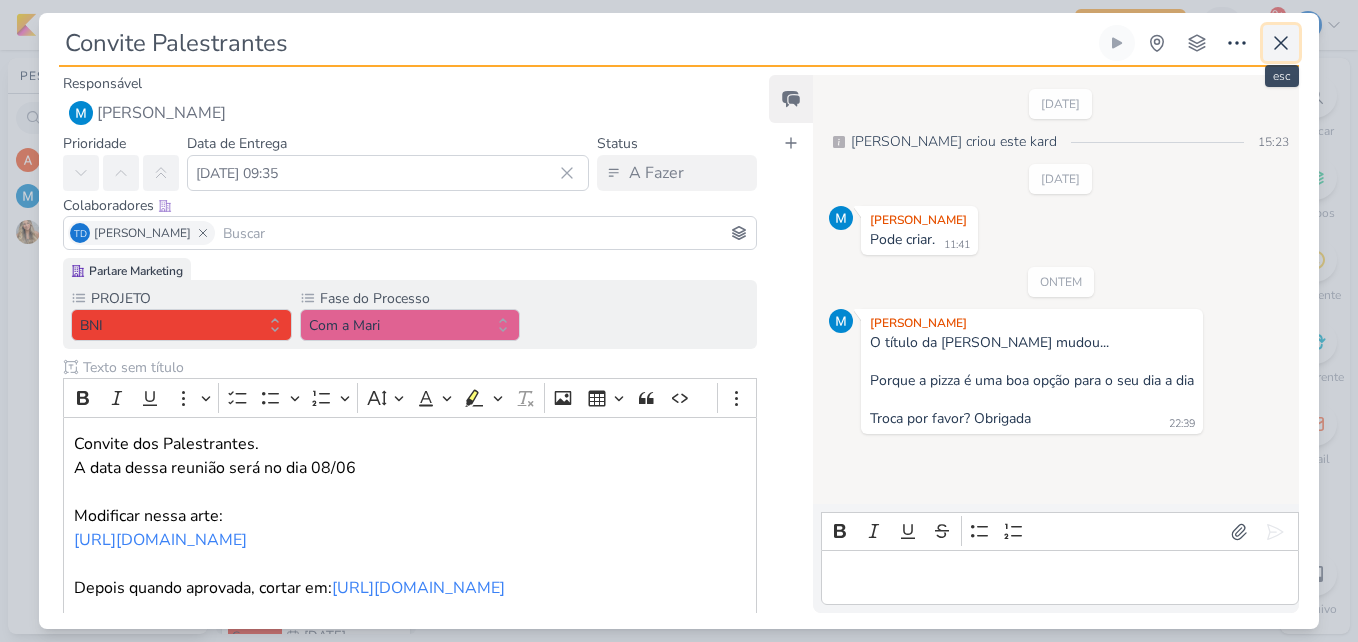click 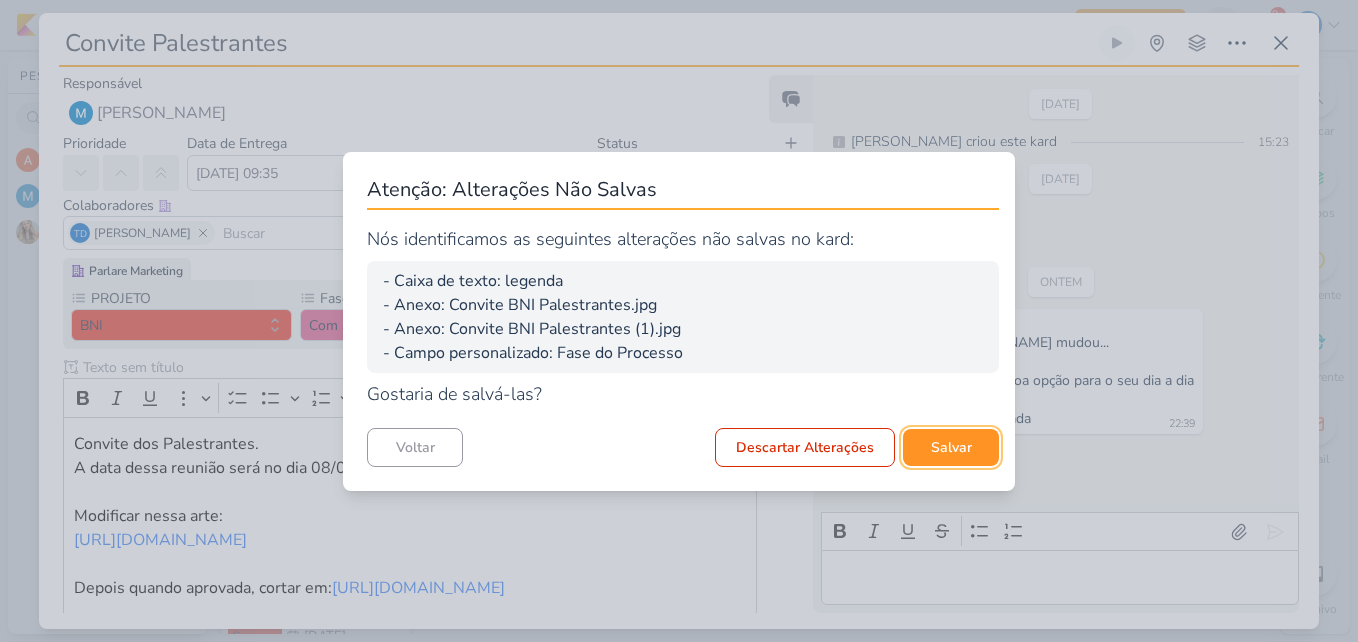 click on "Salvar" at bounding box center [951, 447] 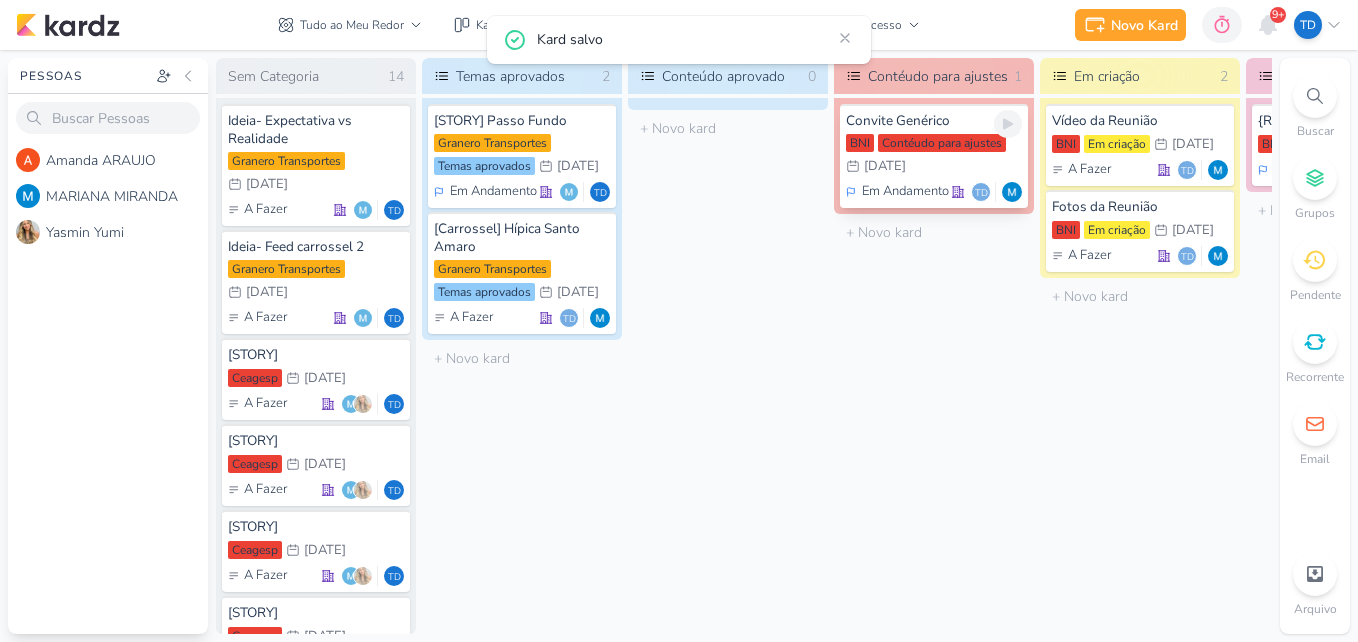 click on "Em Andamento
Td" at bounding box center (934, 192) 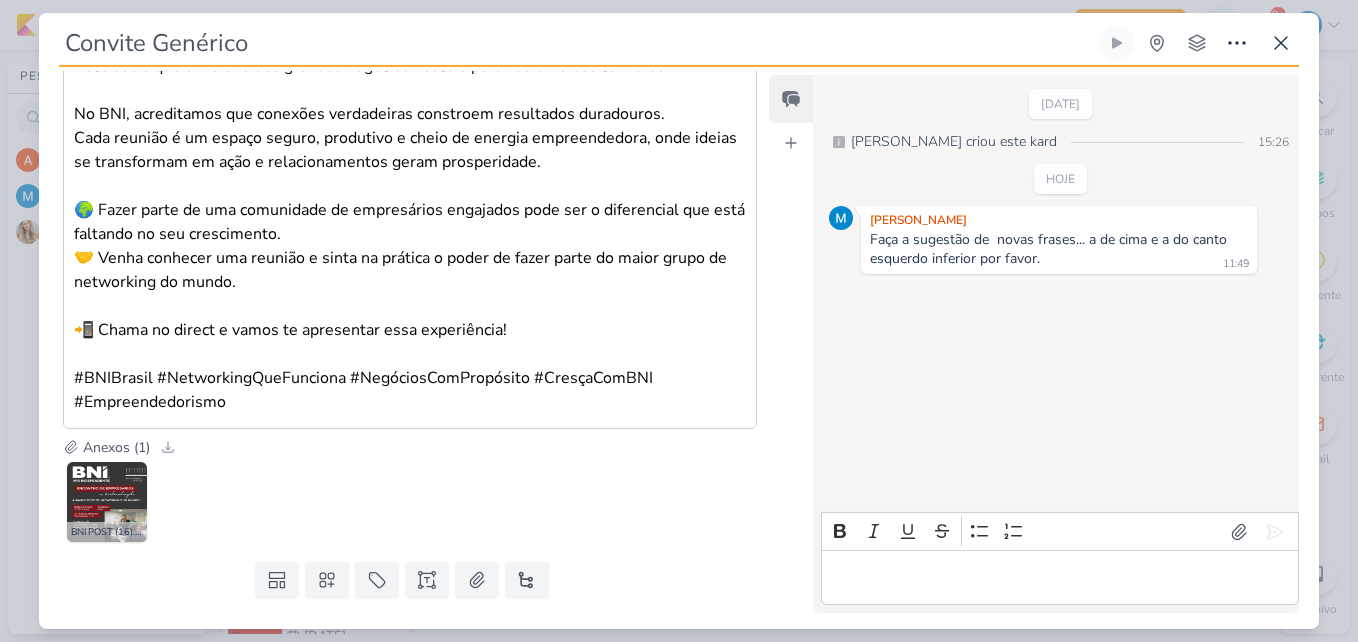 scroll, scrollTop: 546, scrollLeft: 0, axis: vertical 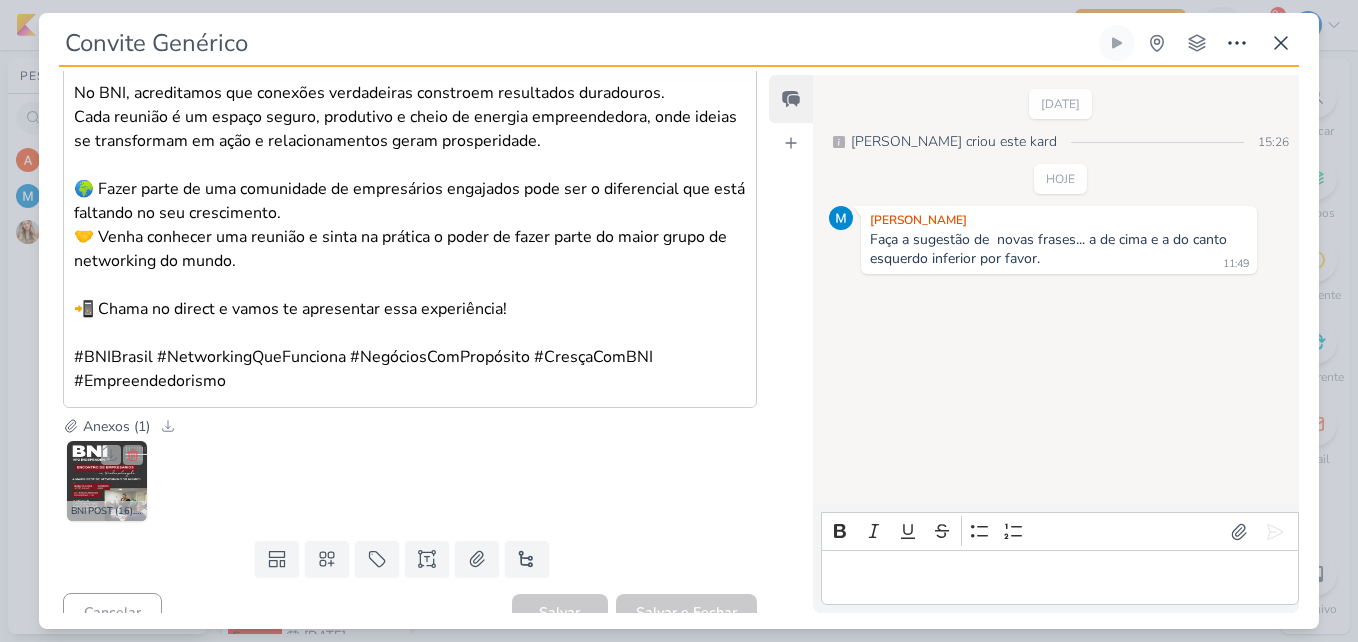 click at bounding box center (107, 481) 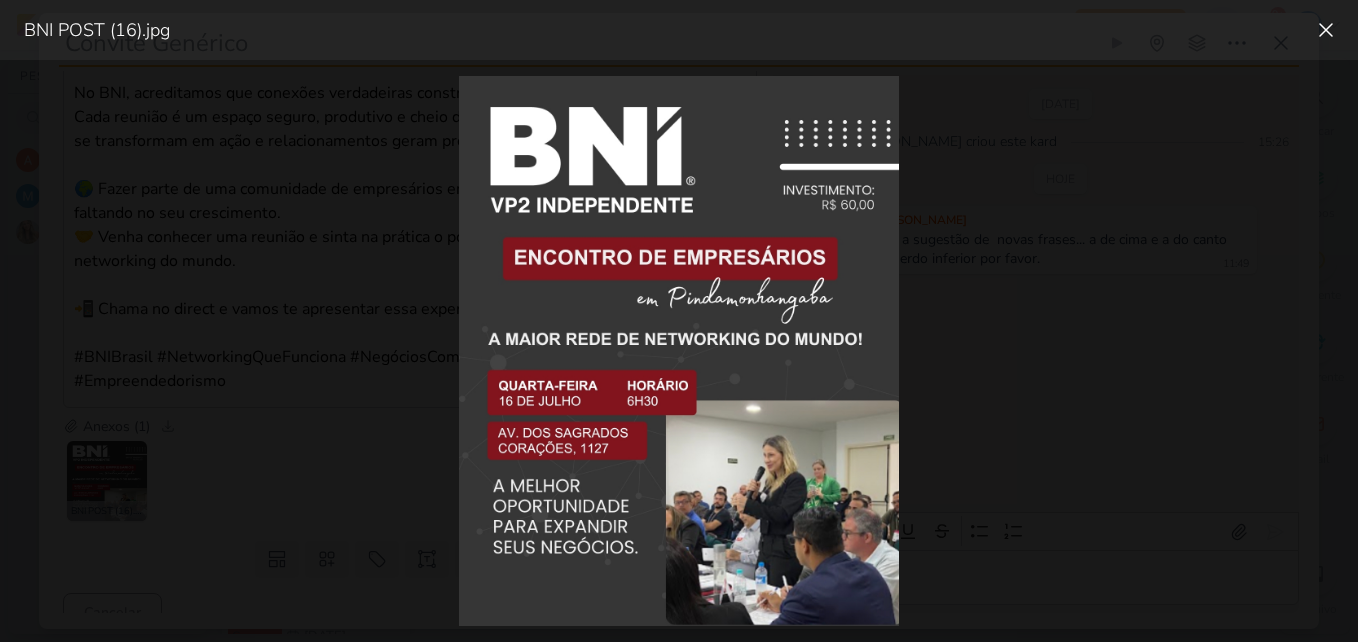 click at bounding box center (679, 351) 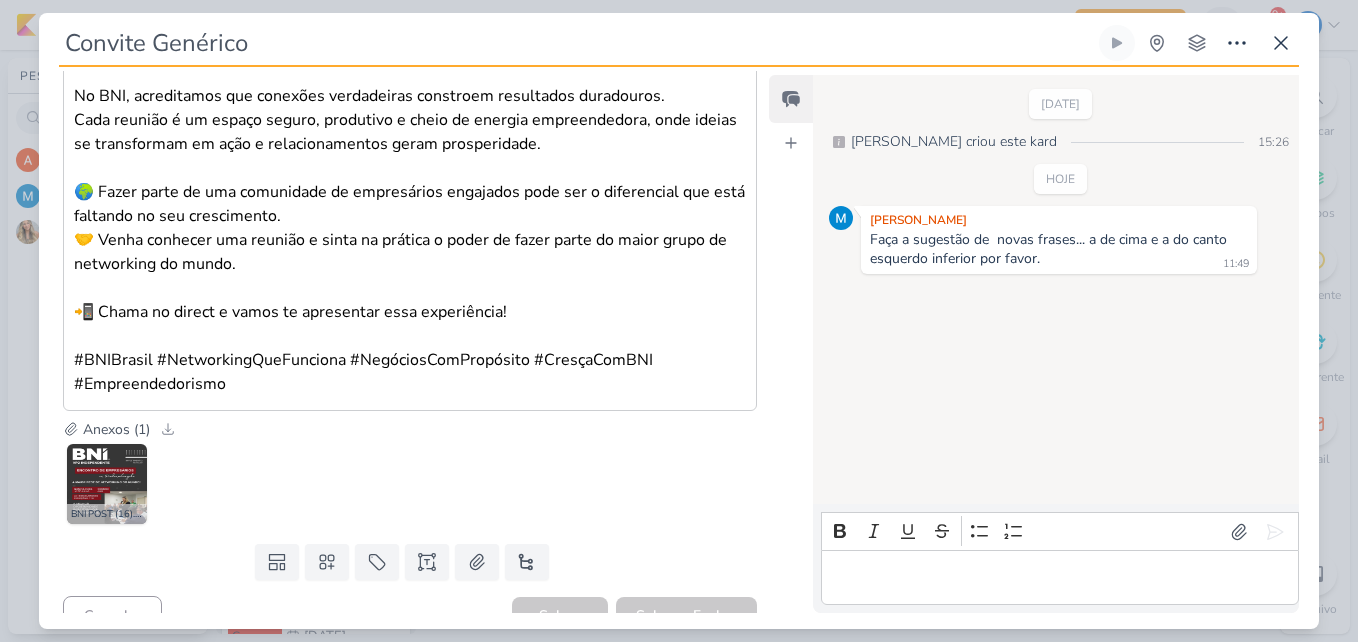 scroll, scrollTop: 566, scrollLeft: 0, axis: vertical 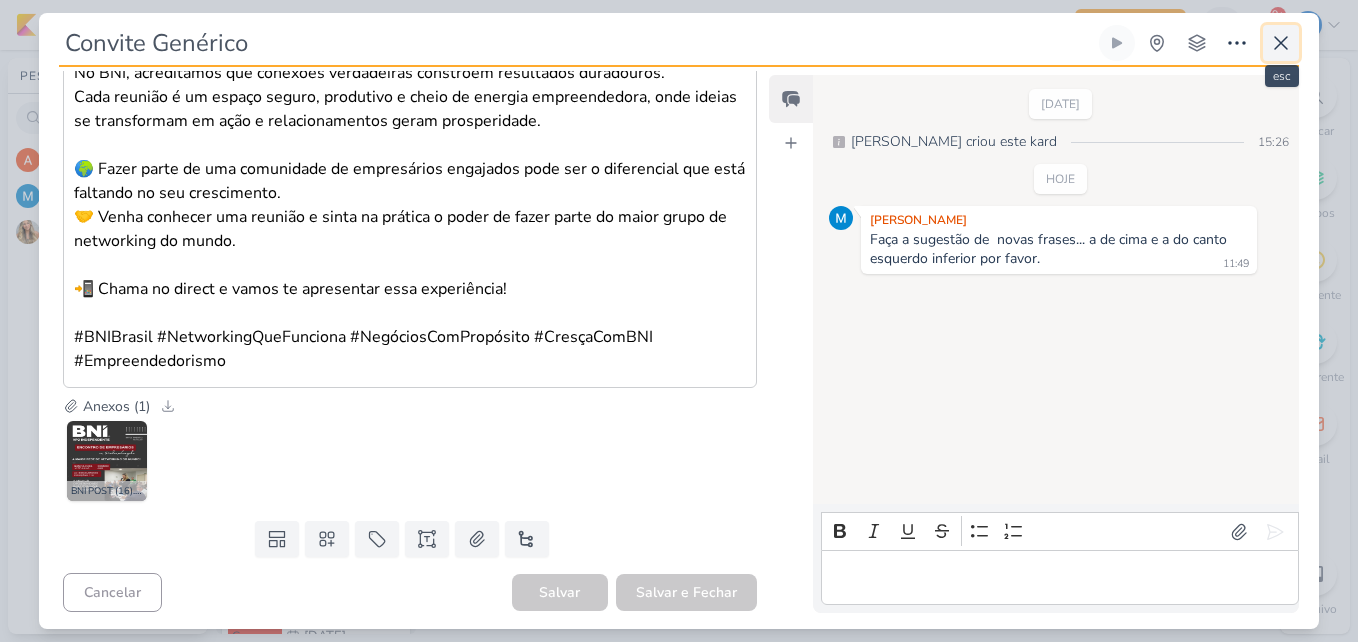 click 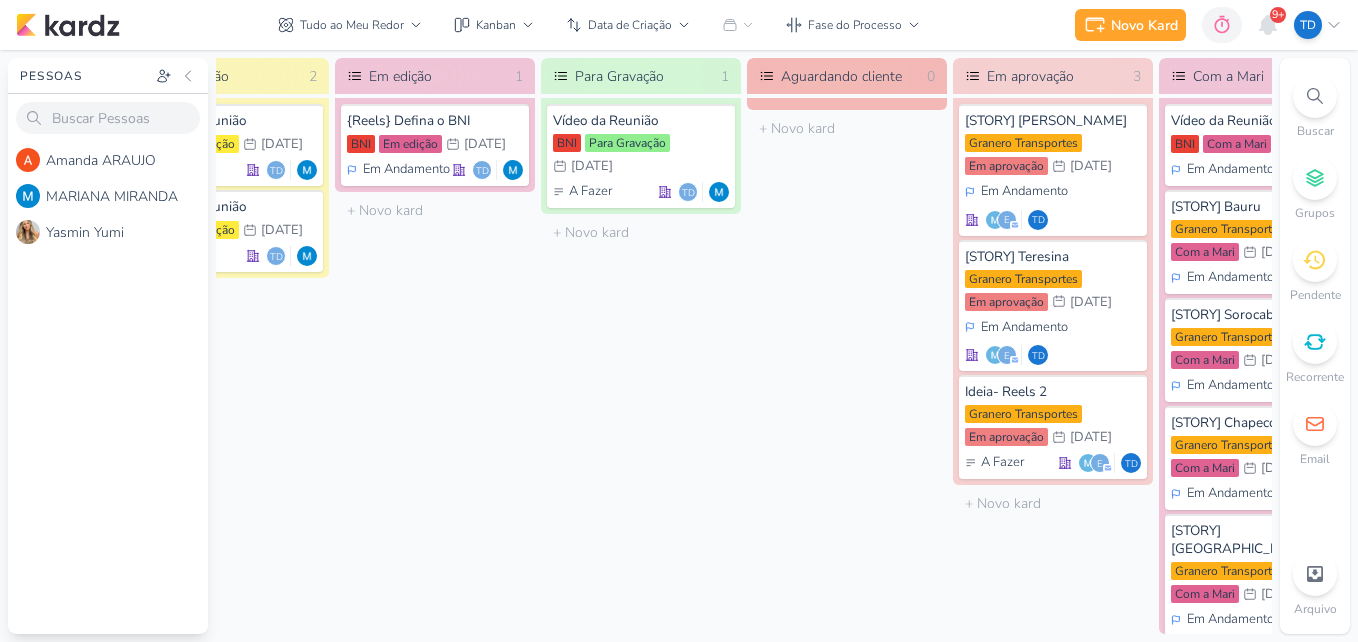 scroll, scrollTop: 0, scrollLeft: 1616, axis: horizontal 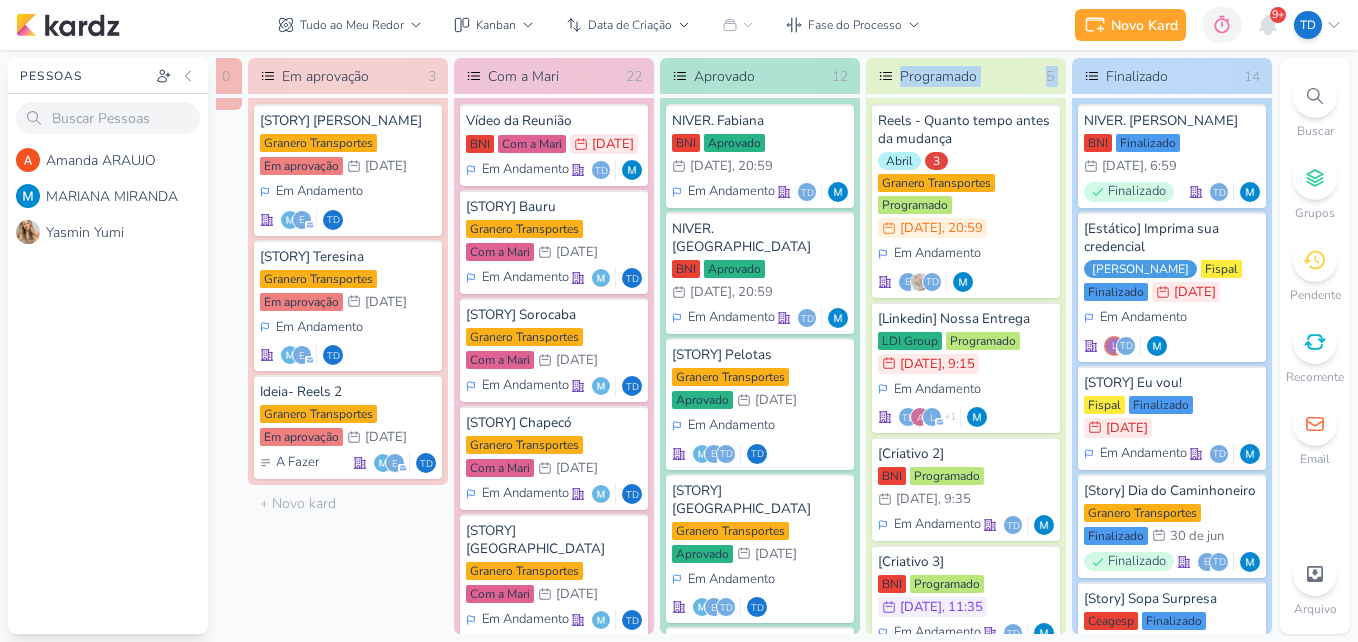 drag, startPoint x: 927, startPoint y: 634, endPoint x: 842, endPoint y: 634, distance: 85 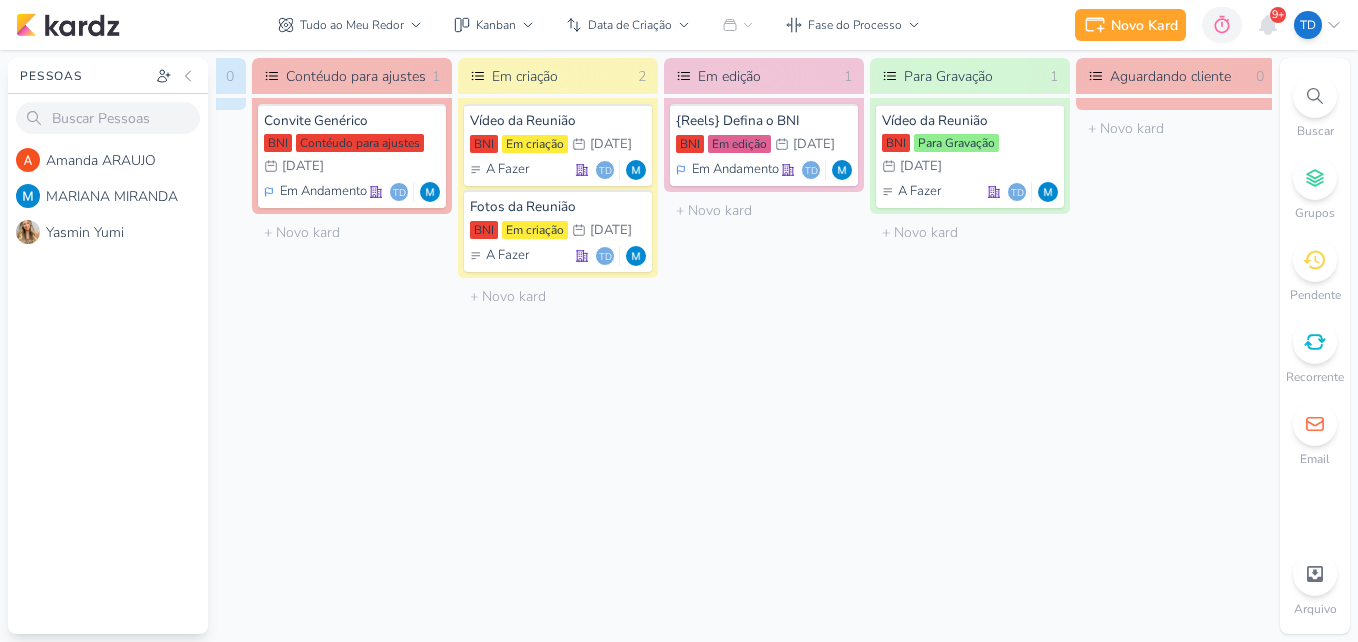 scroll, scrollTop: 0, scrollLeft: 286, axis: horizontal 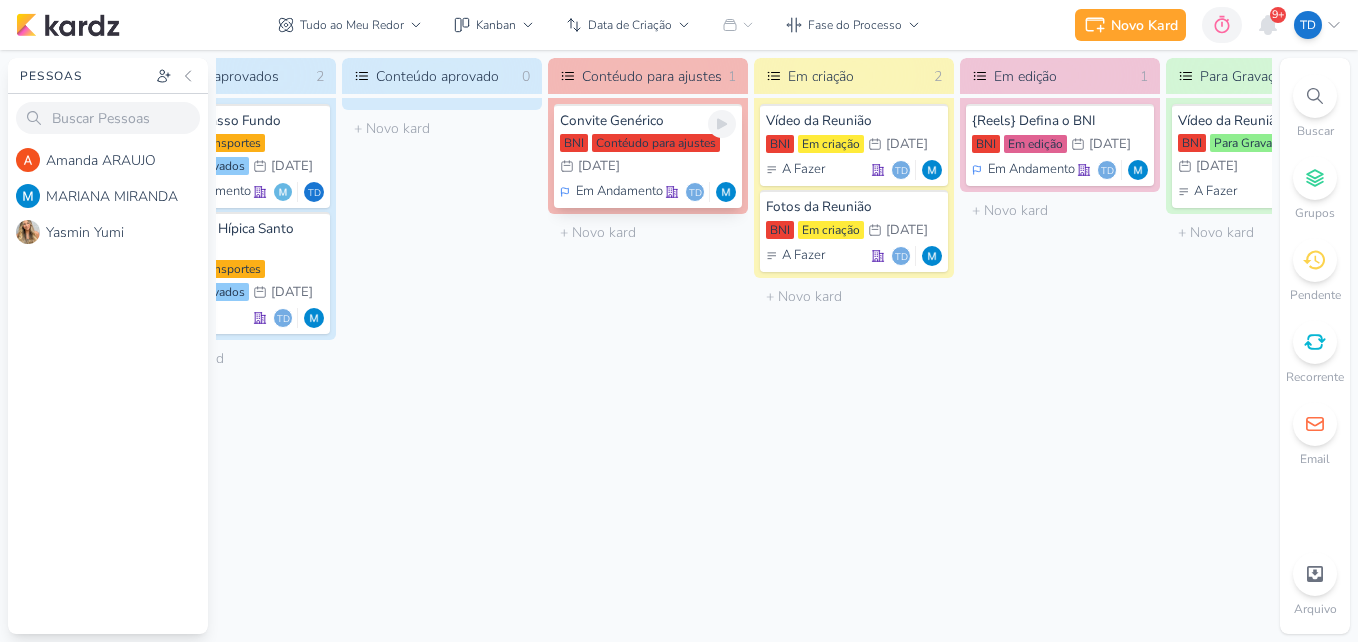 click on "BNI
Contéudo para ajustes
9/7
[DATE]" at bounding box center (648, 156) 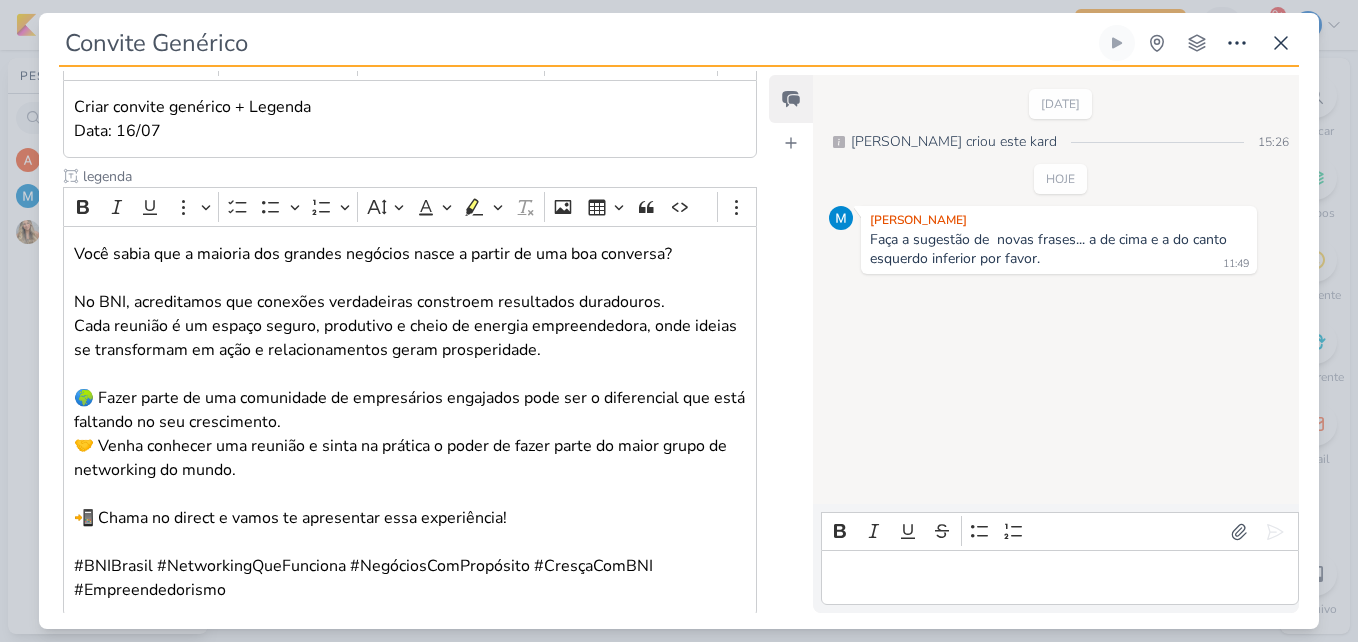 scroll, scrollTop: 569, scrollLeft: 0, axis: vertical 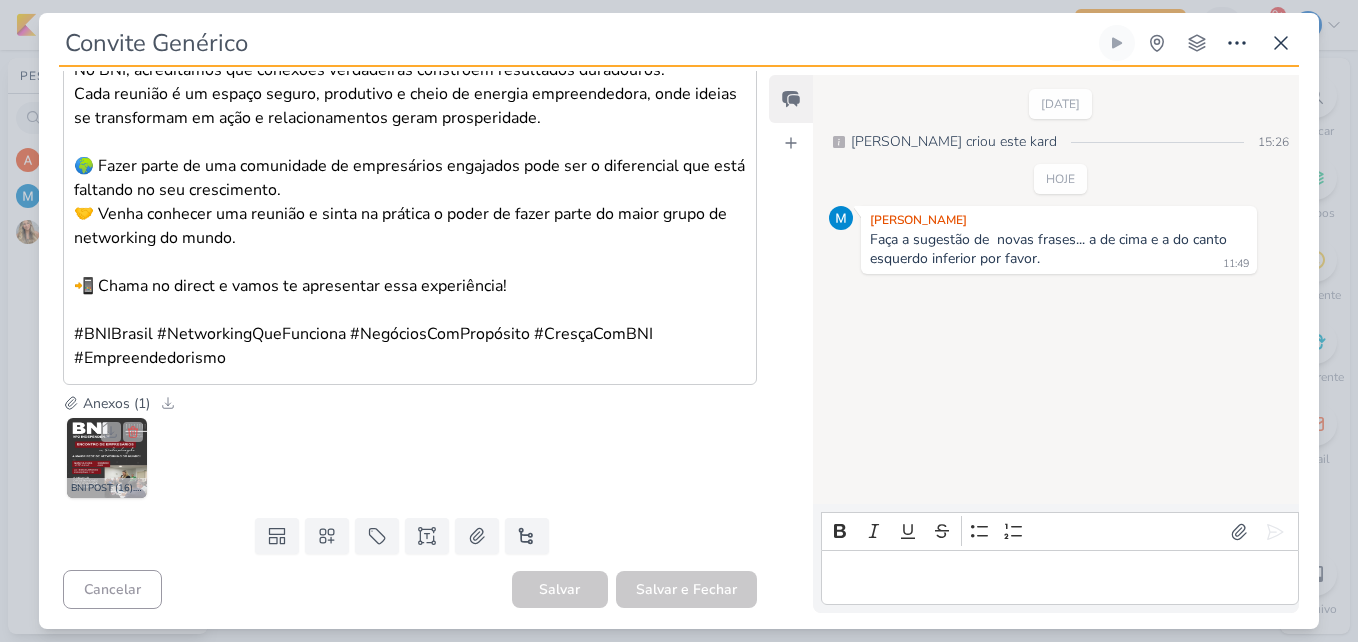 click at bounding box center (107, 458) 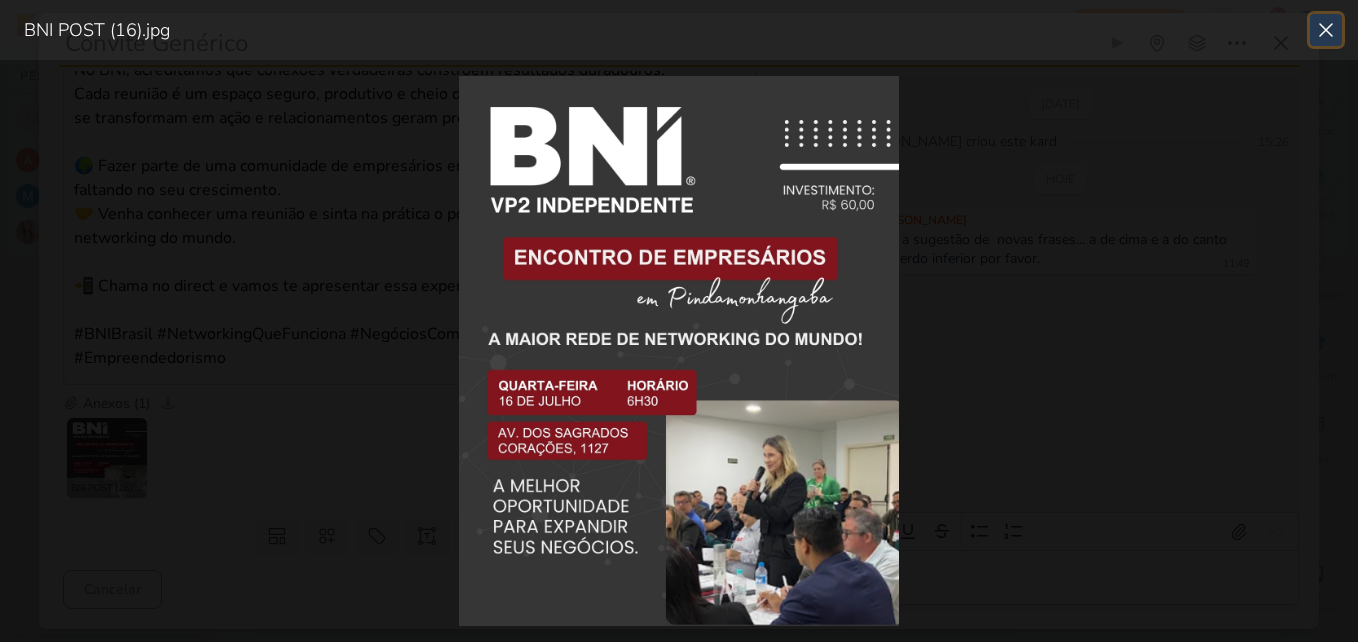 click 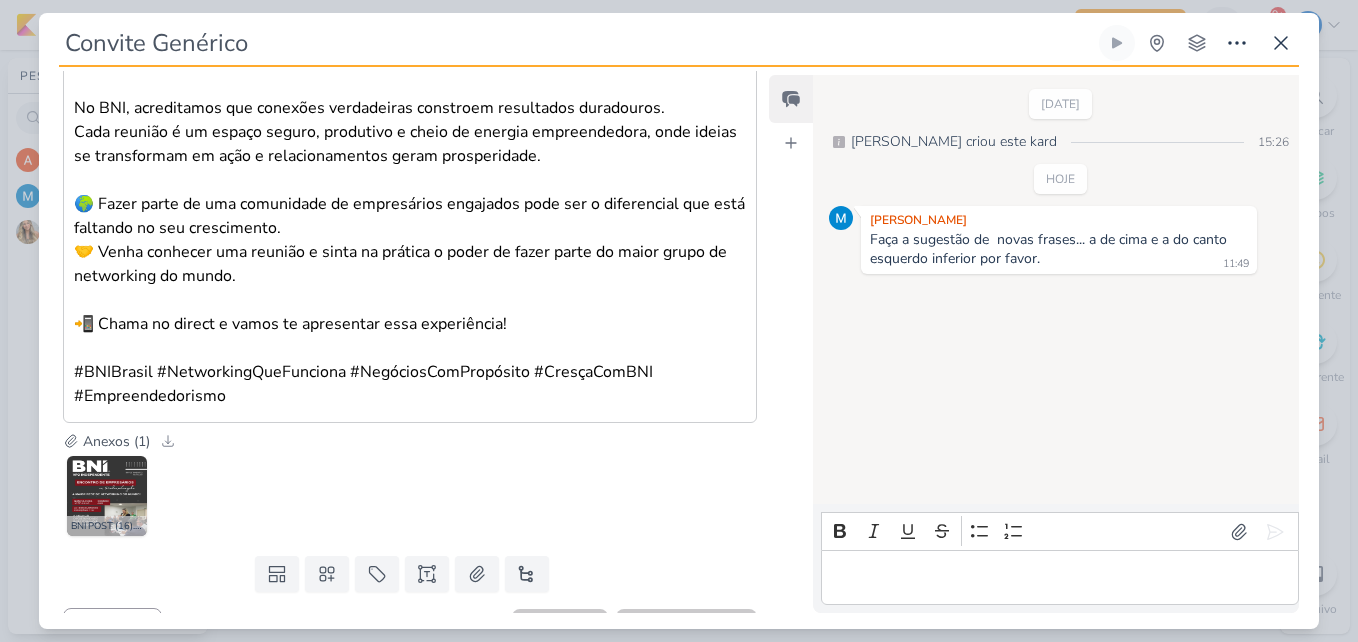 scroll, scrollTop: 532, scrollLeft: 0, axis: vertical 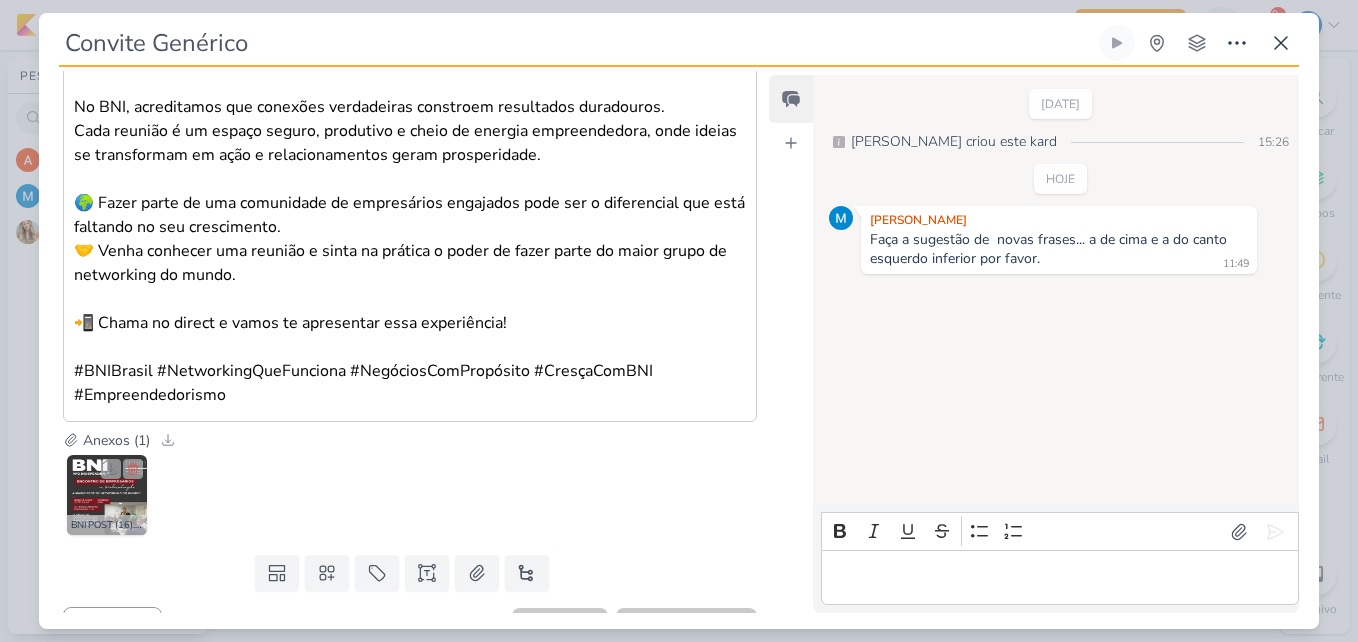 click at bounding box center (107, 495) 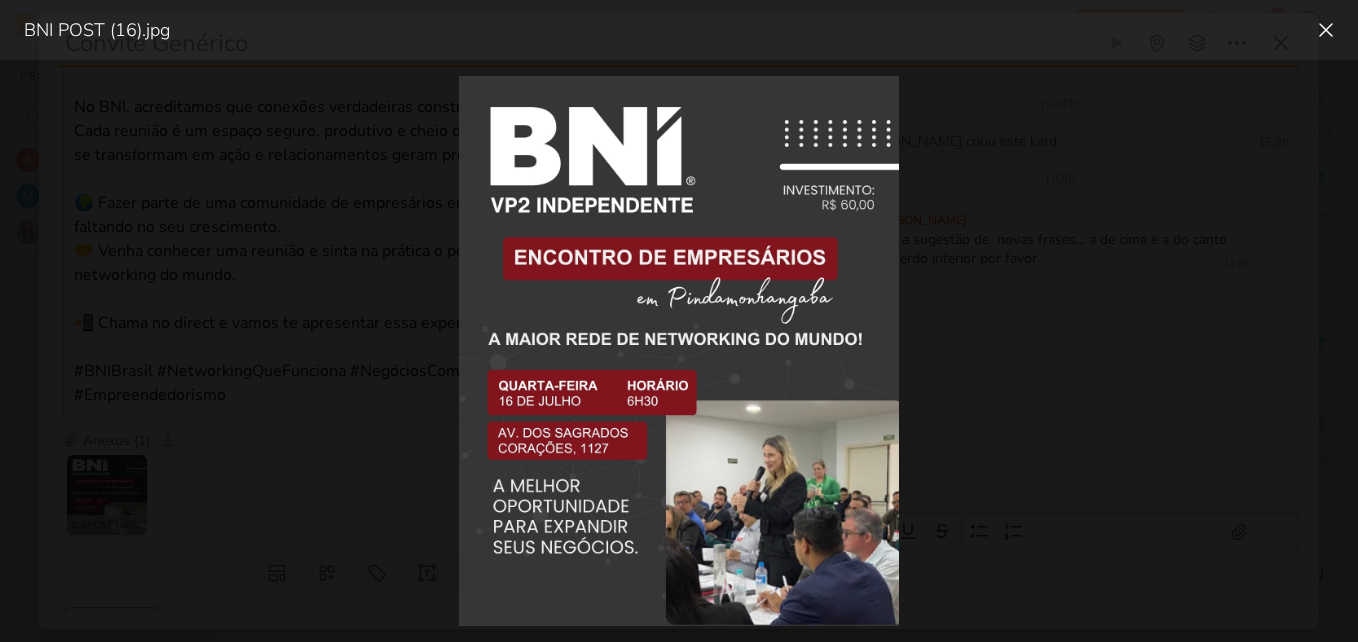 click at bounding box center [679, 351] 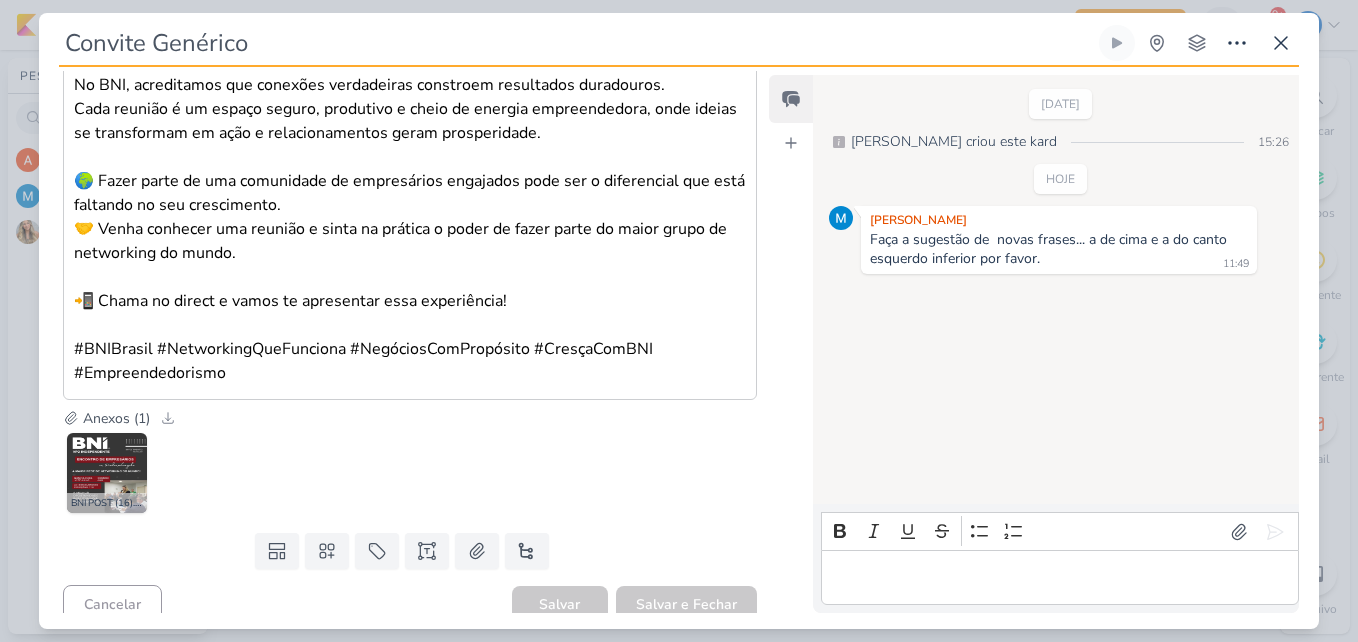scroll, scrollTop: 569, scrollLeft: 0, axis: vertical 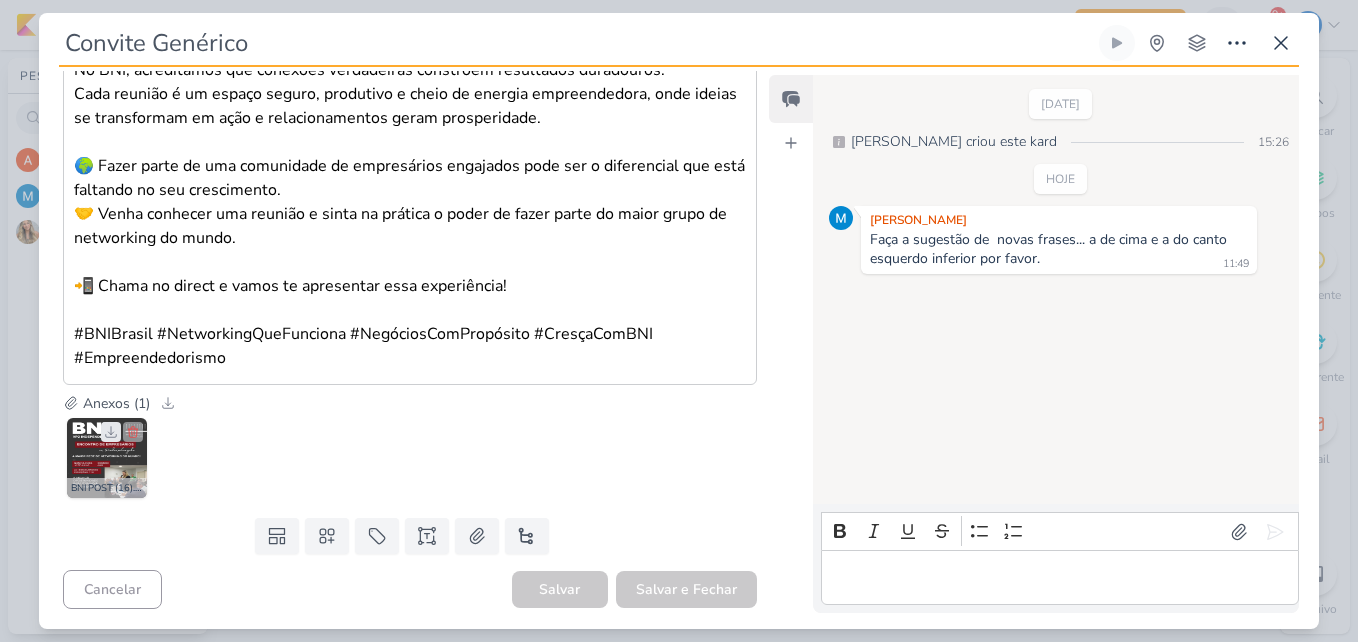 click 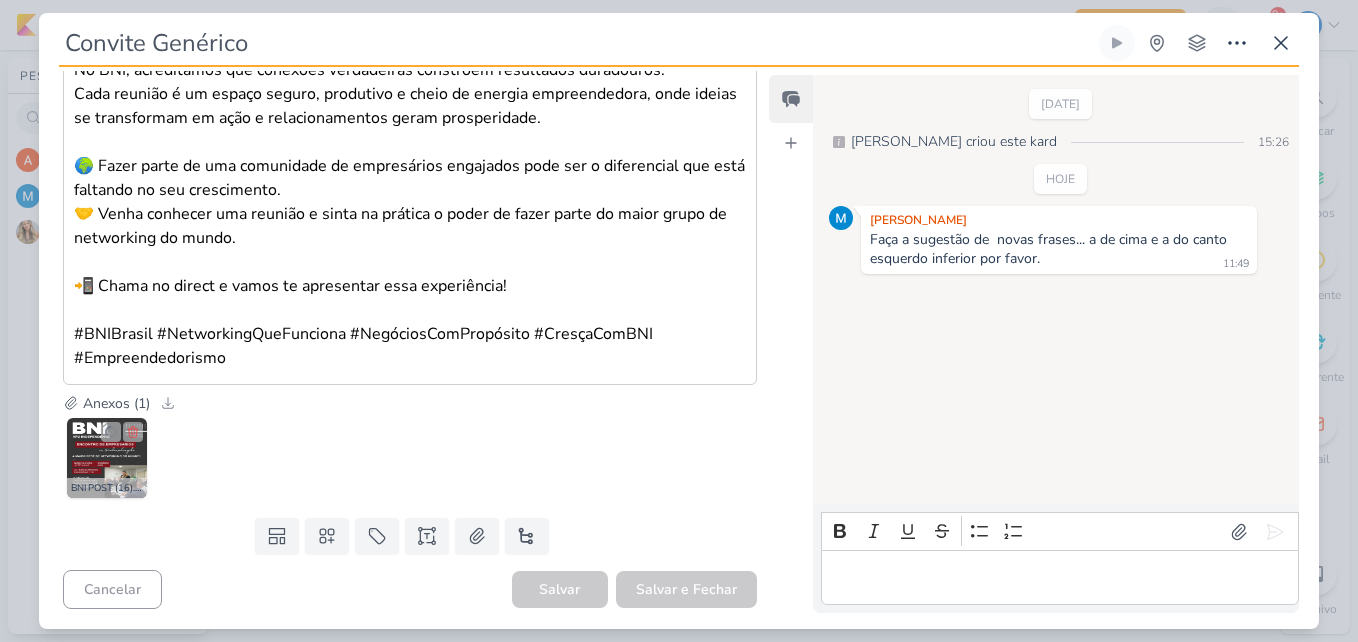 click at bounding box center [107, 458] 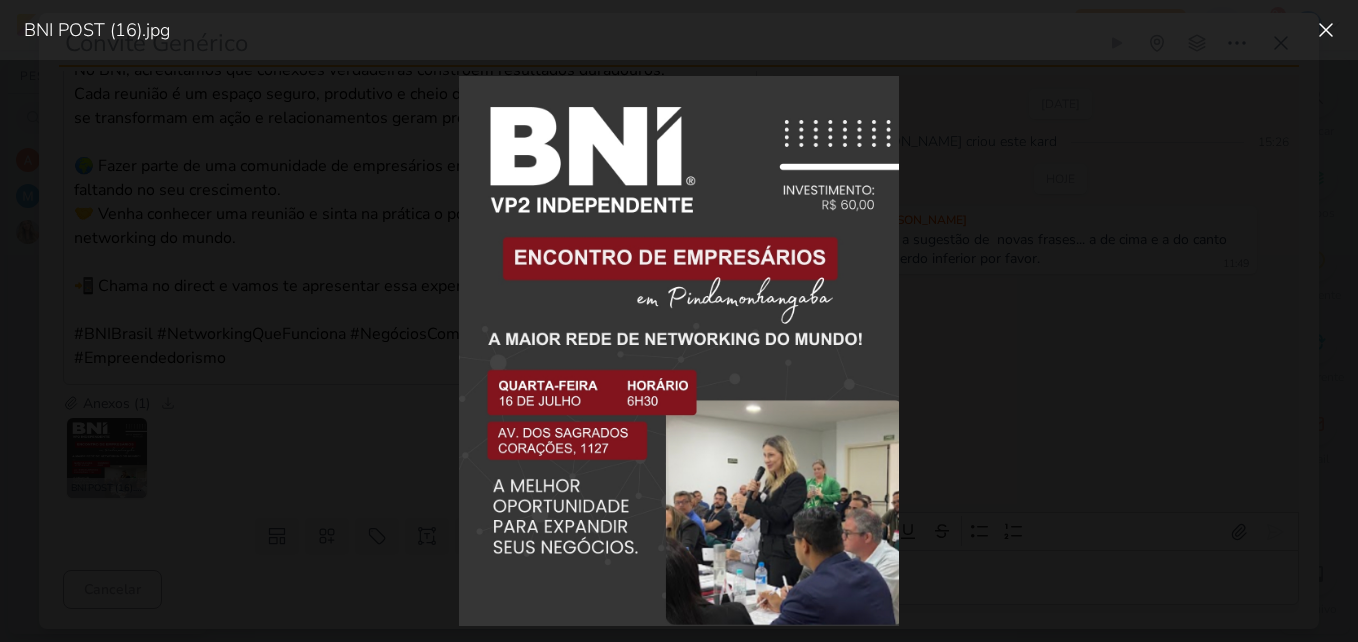 click at bounding box center [679, 351] 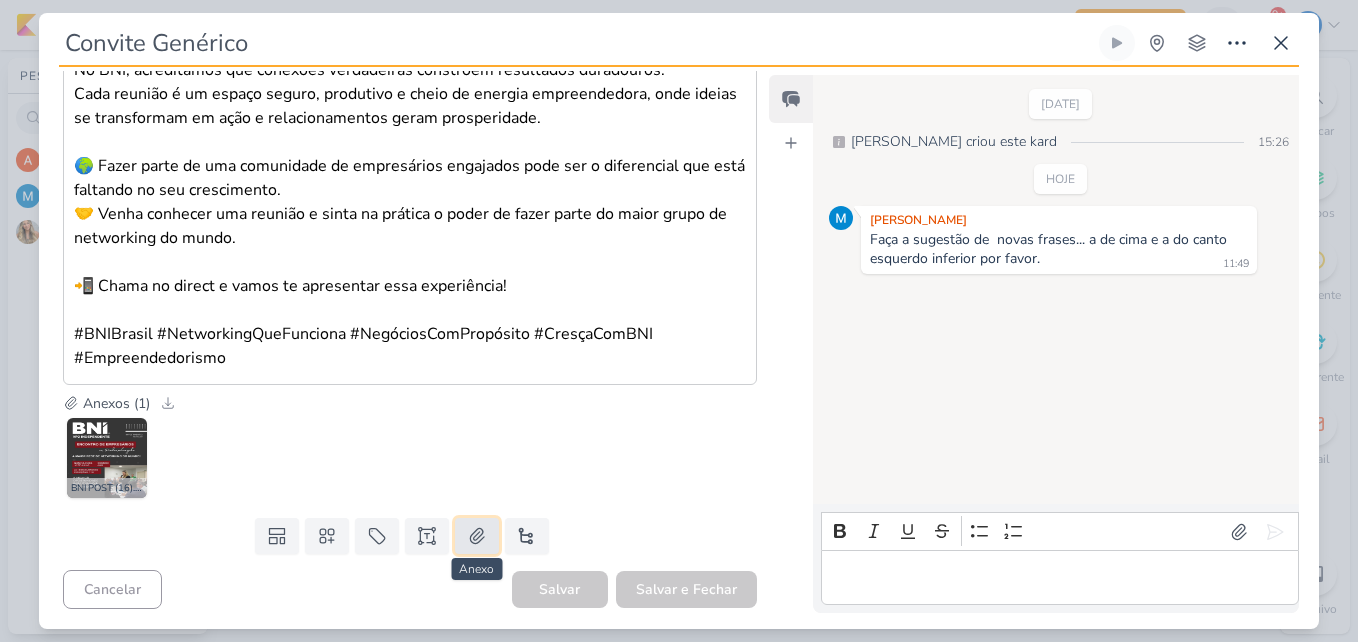 click at bounding box center [477, 536] 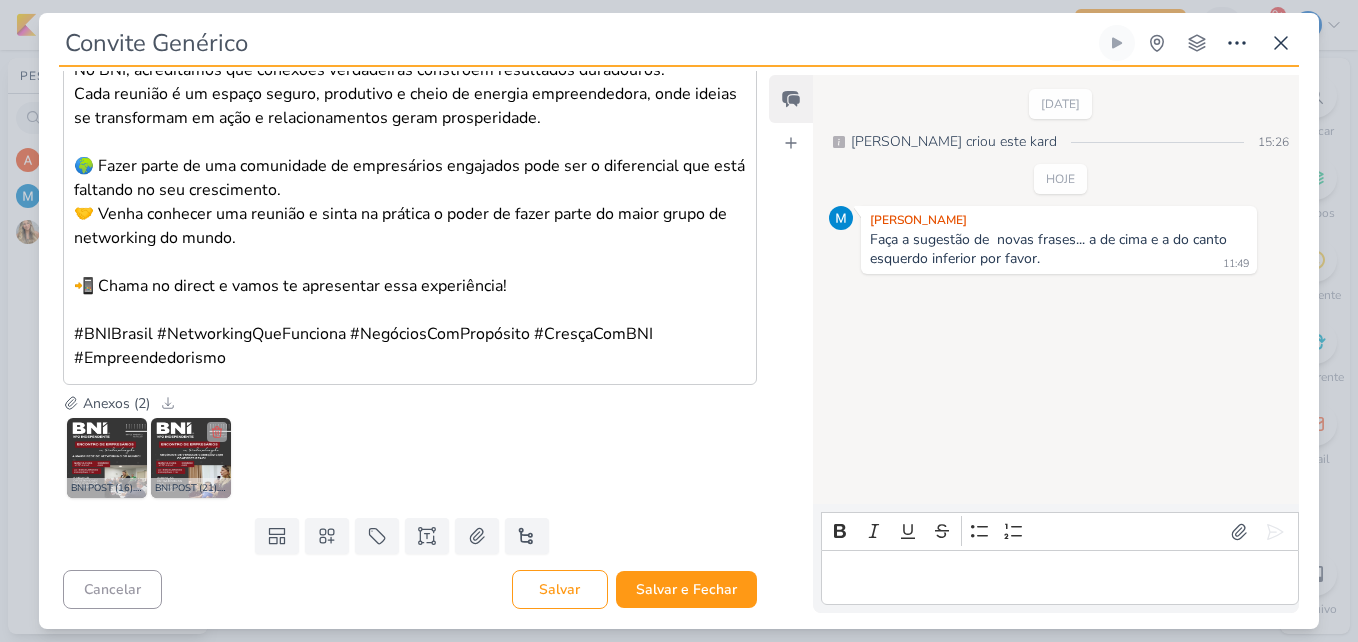 click at bounding box center [191, 458] 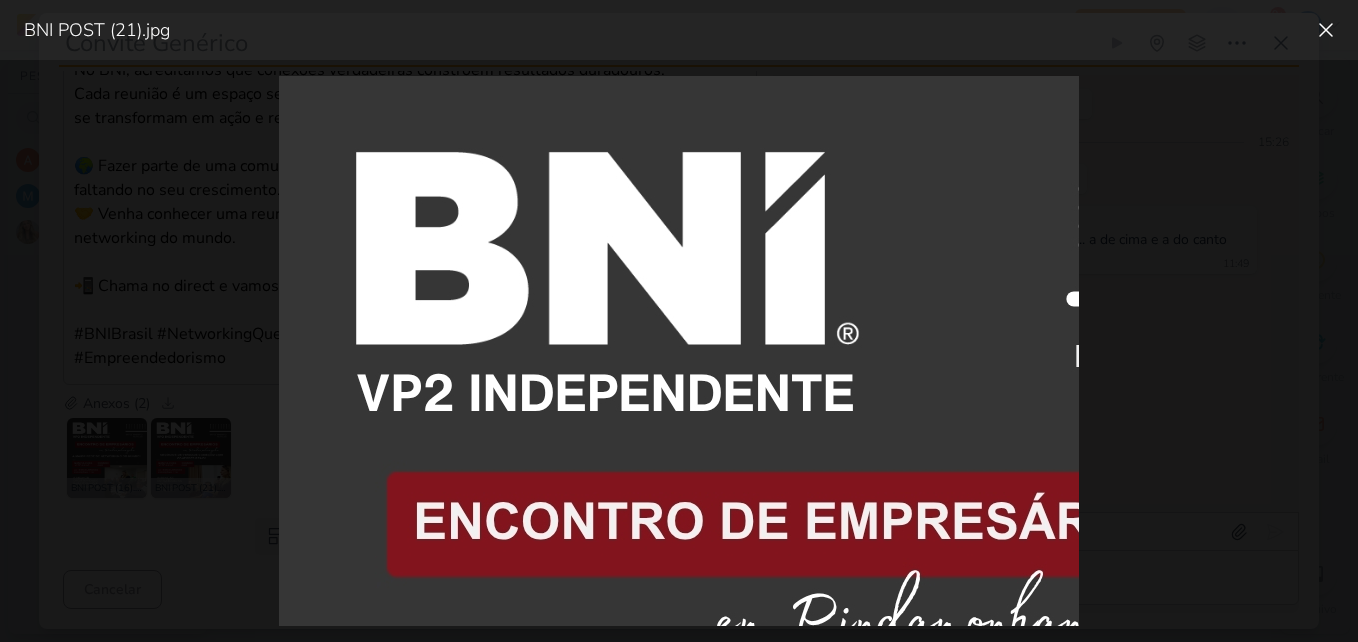 scroll, scrollTop: 815, scrollLeft: 0, axis: vertical 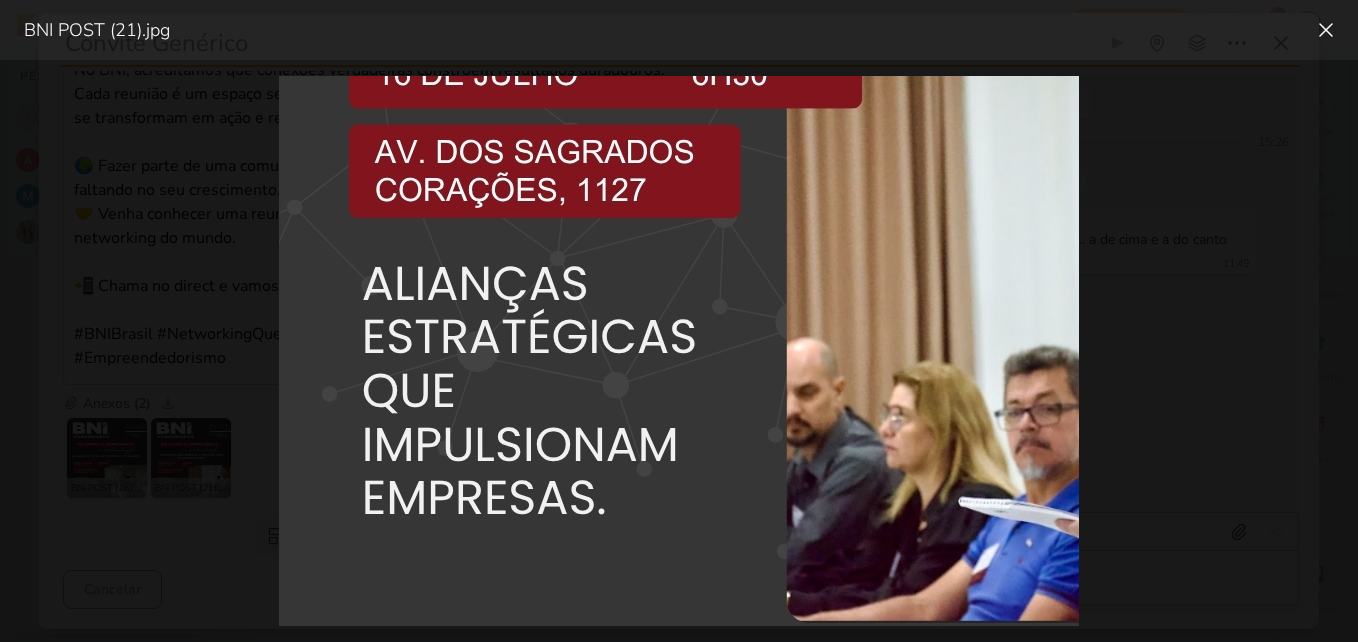 click at bounding box center [679, 351] 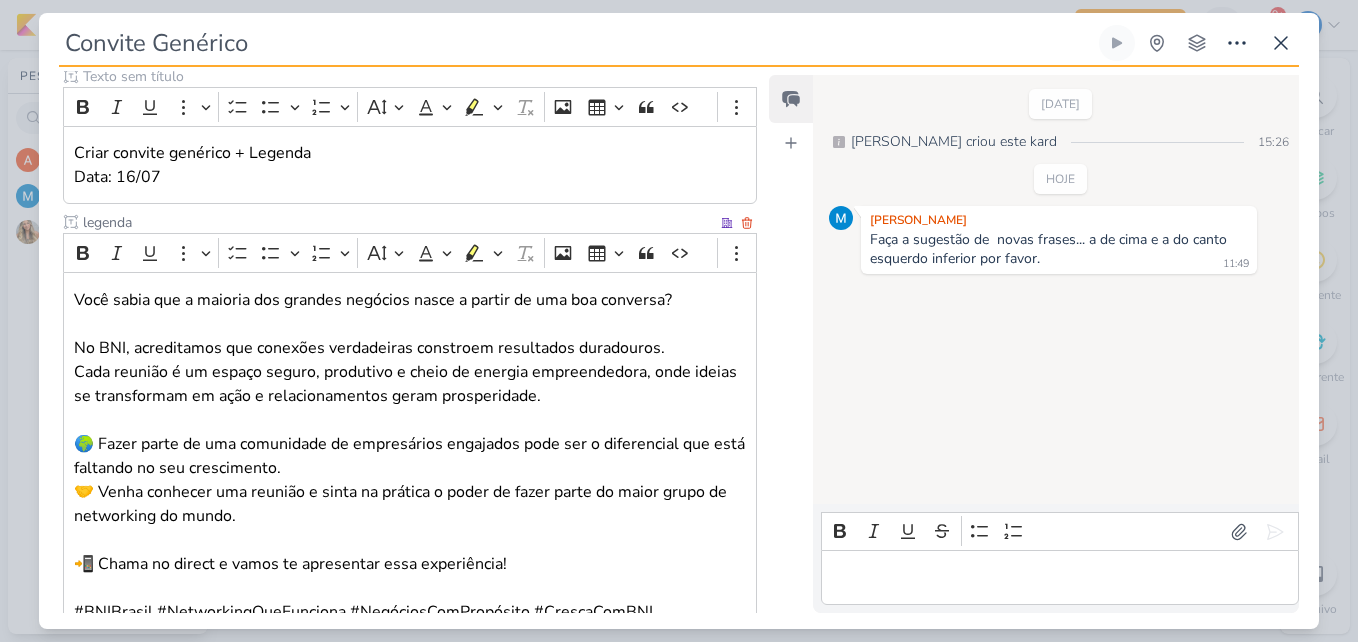 scroll, scrollTop: 0, scrollLeft: 0, axis: both 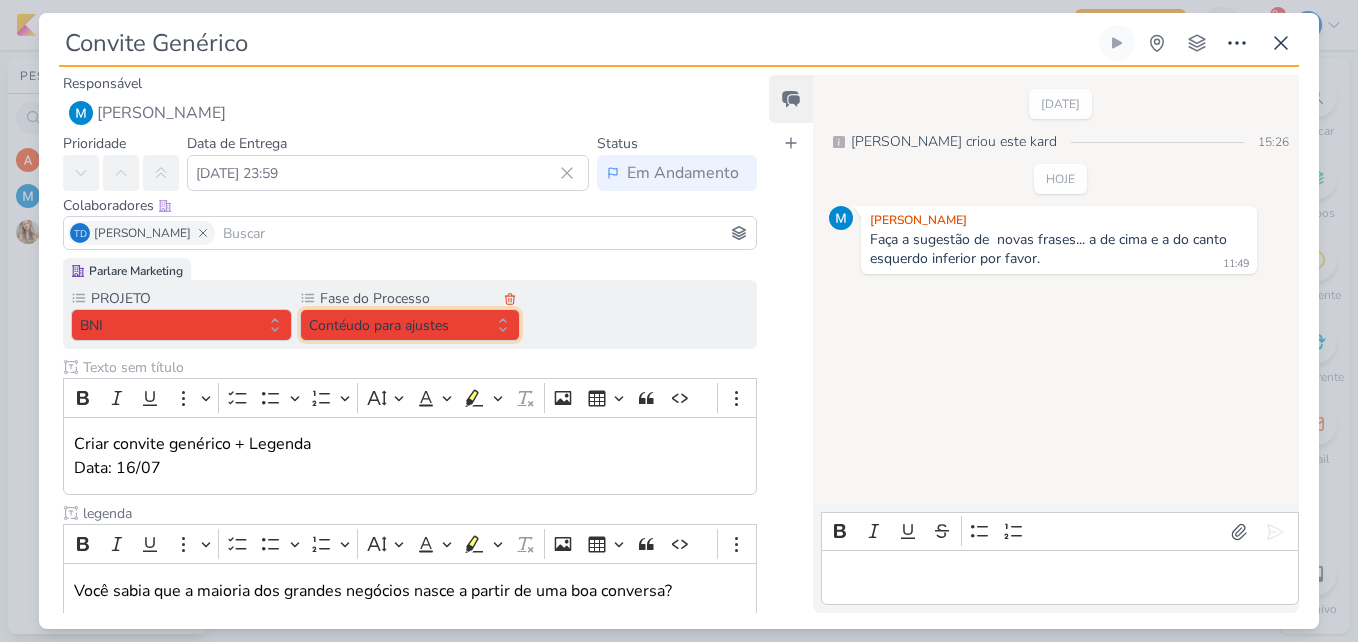 click on "Contéudo para ajustes" at bounding box center (410, 325) 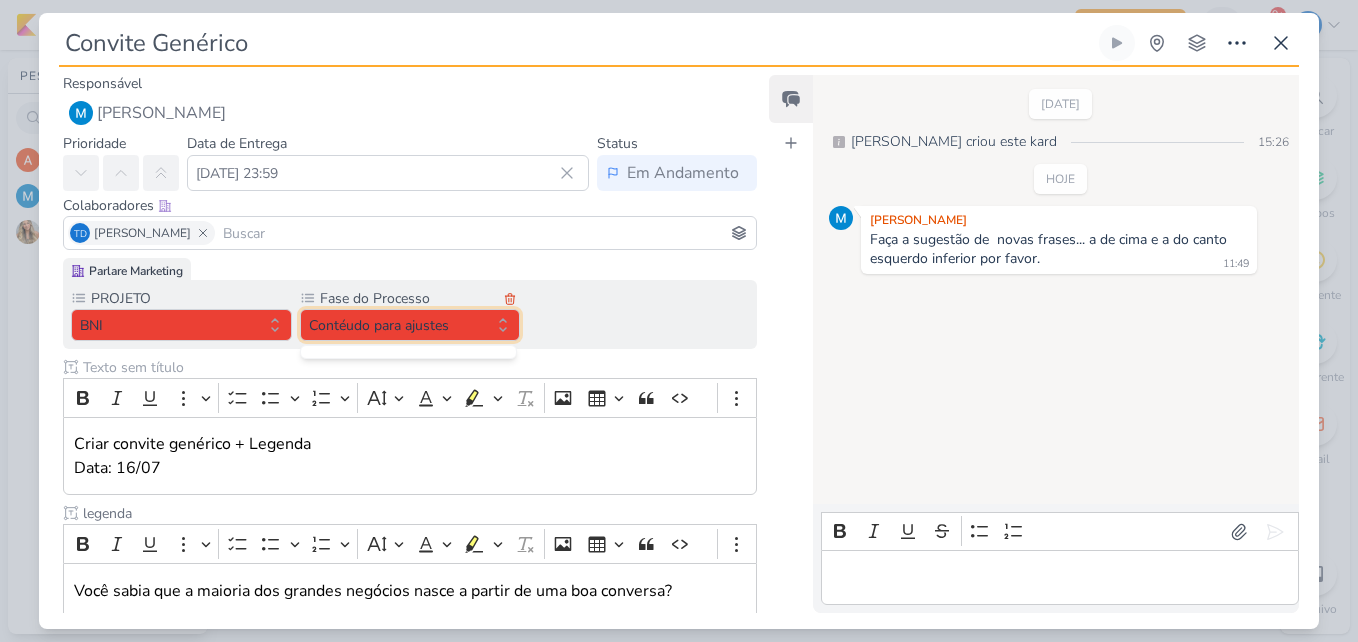 click on "Contéudo para ajustes" at bounding box center (410, 325) 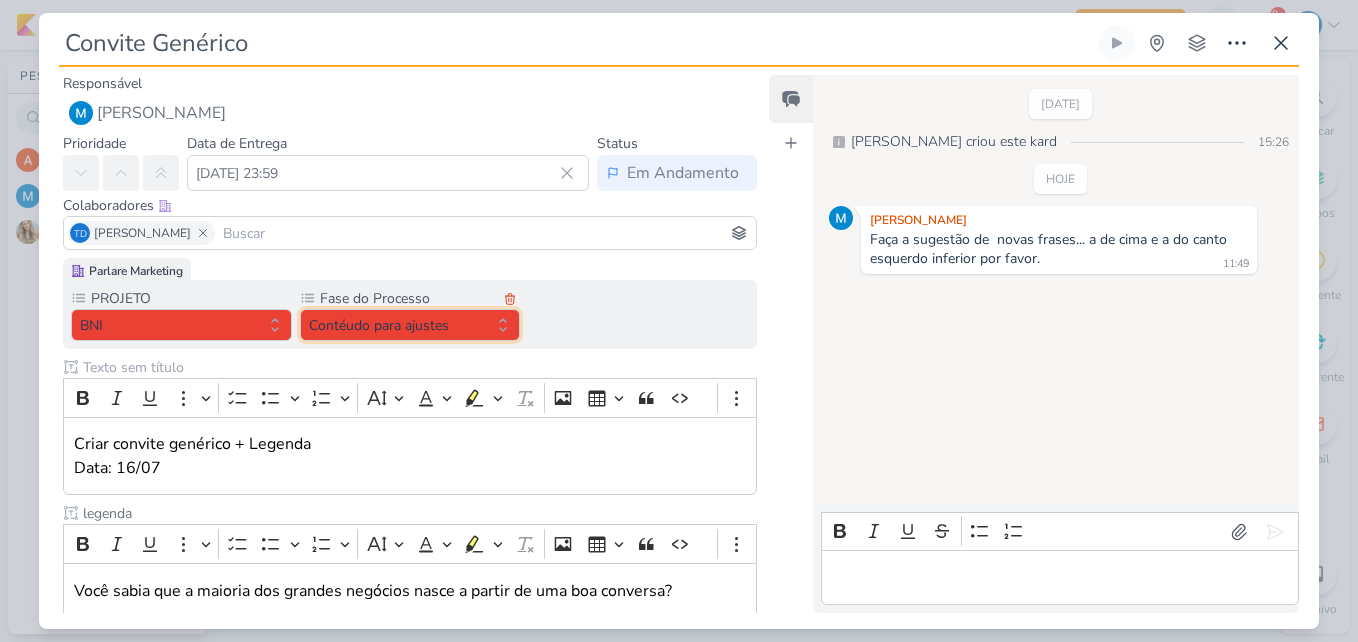click on "Contéudo para ajustes" at bounding box center (410, 325) 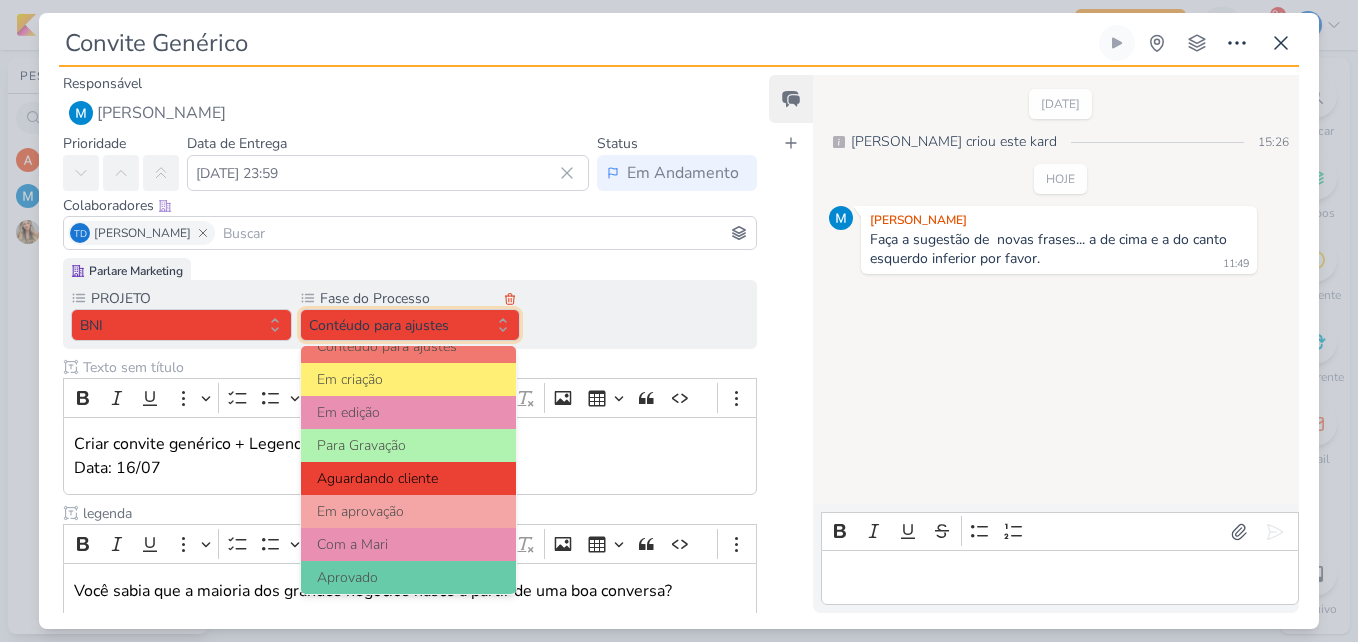 scroll, scrollTop: 193, scrollLeft: 0, axis: vertical 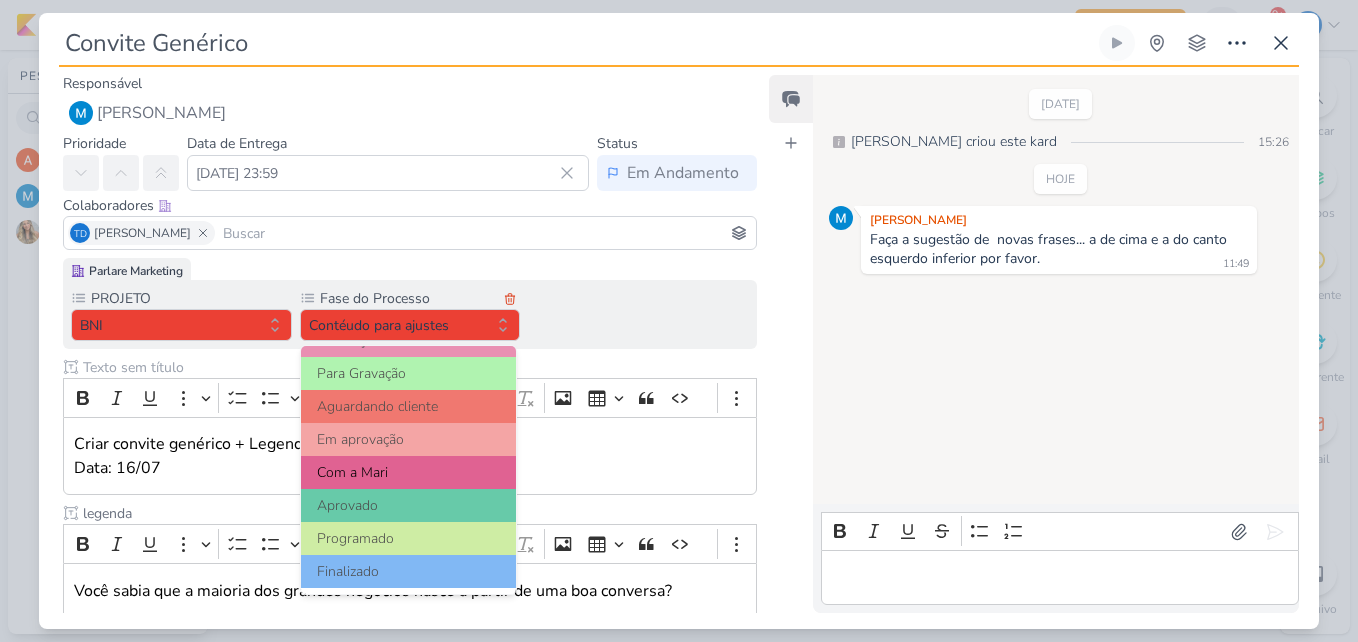 click on "Com a Mari" at bounding box center (409, 472) 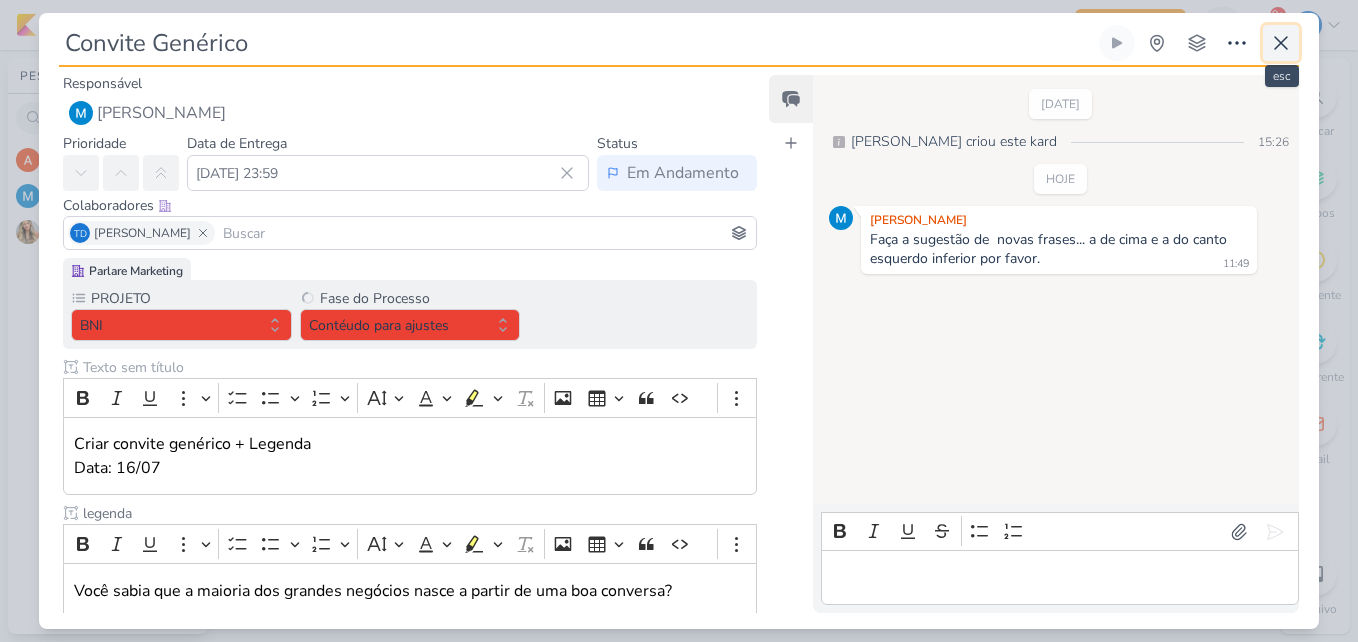 click 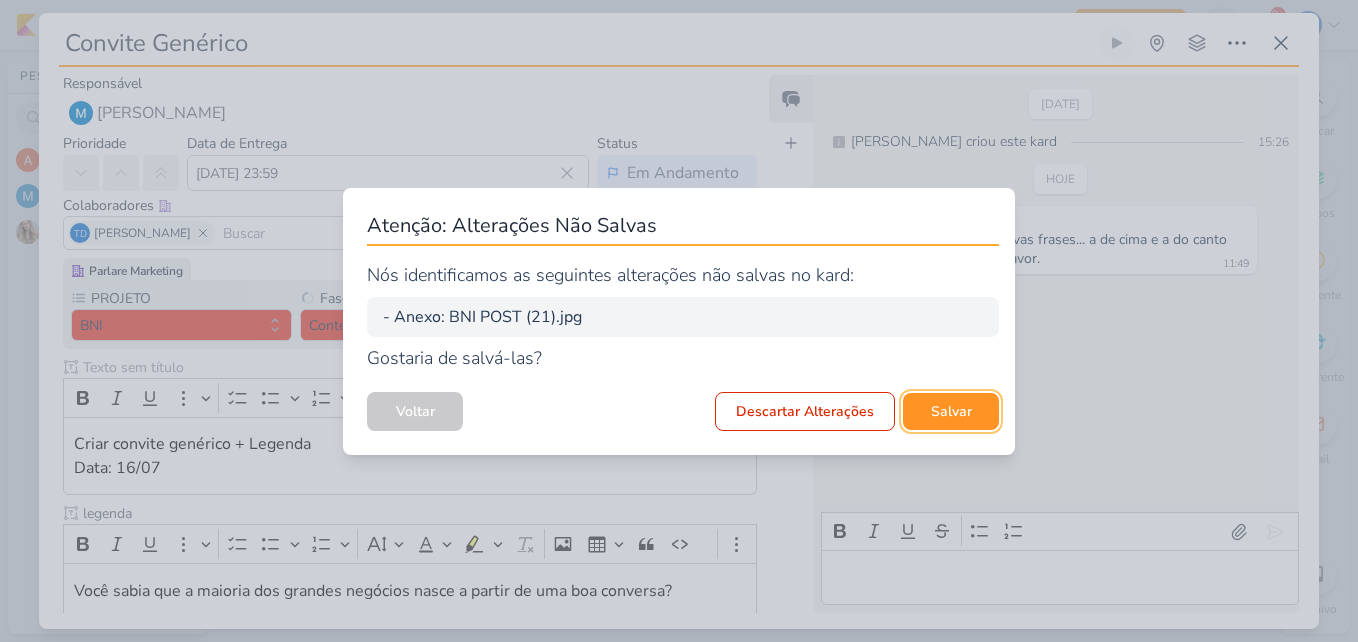 click on "Salvar" at bounding box center (951, 411) 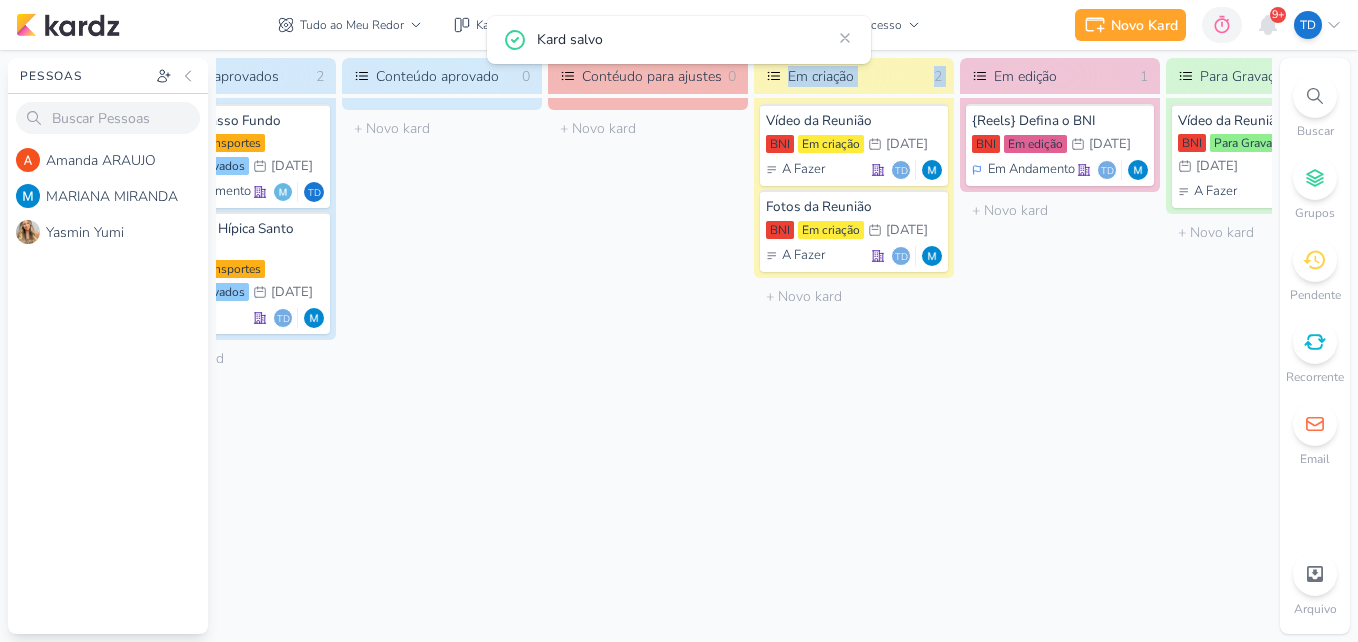 drag, startPoint x: 705, startPoint y: 623, endPoint x: 803, endPoint y: 611, distance: 98.731964 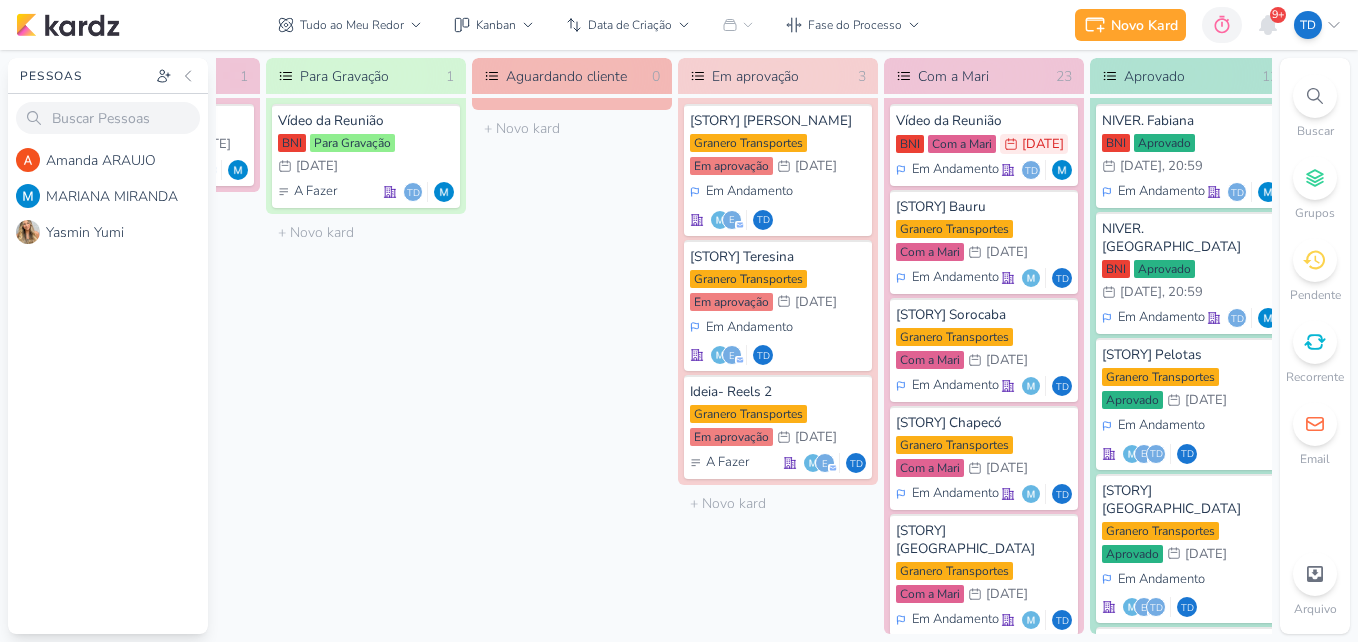 scroll, scrollTop: 0, scrollLeft: 1194, axis: horizontal 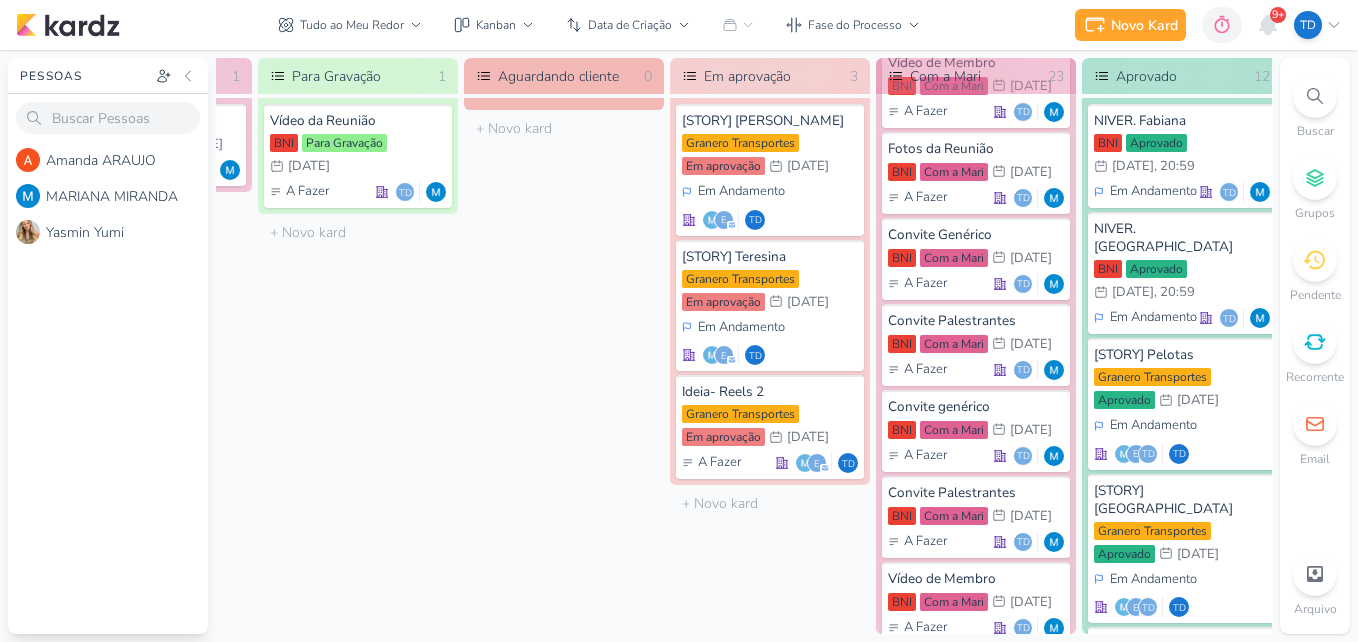 click on "Convite Genérico
BNI
Com a Mari
9/7
[DATE]
Em Andamento
Td" at bounding box center (976, 1) 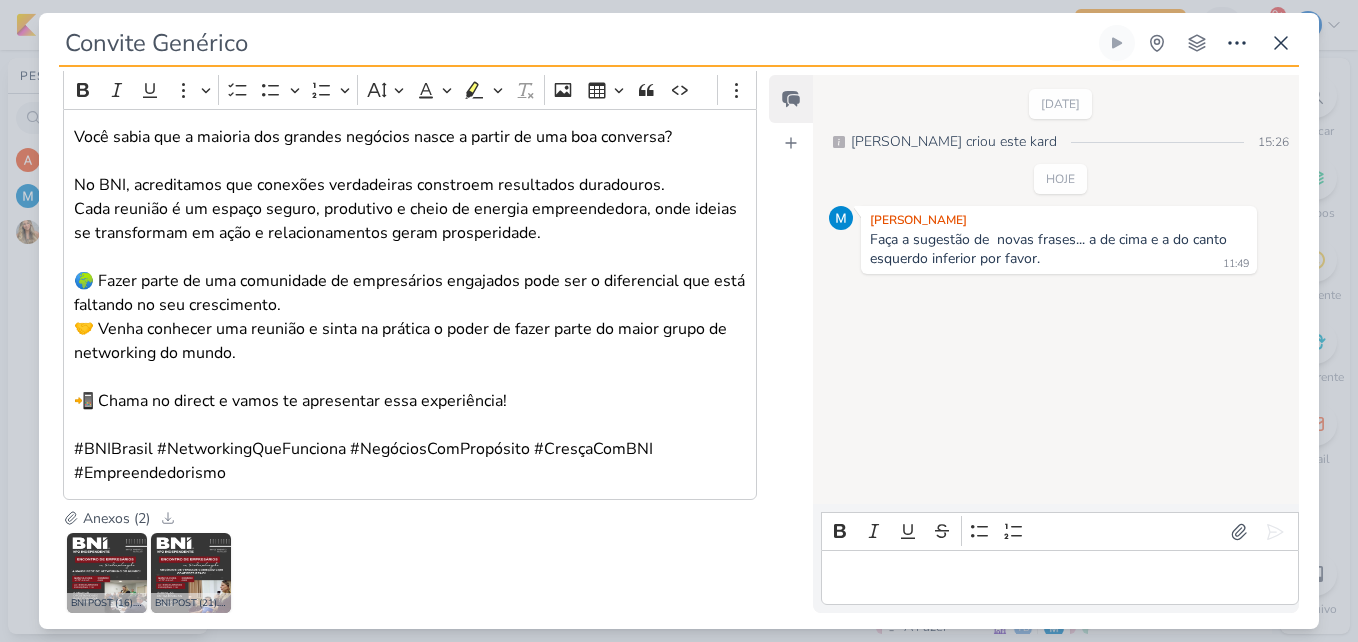 scroll, scrollTop: 569, scrollLeft: 0, axis: vertical 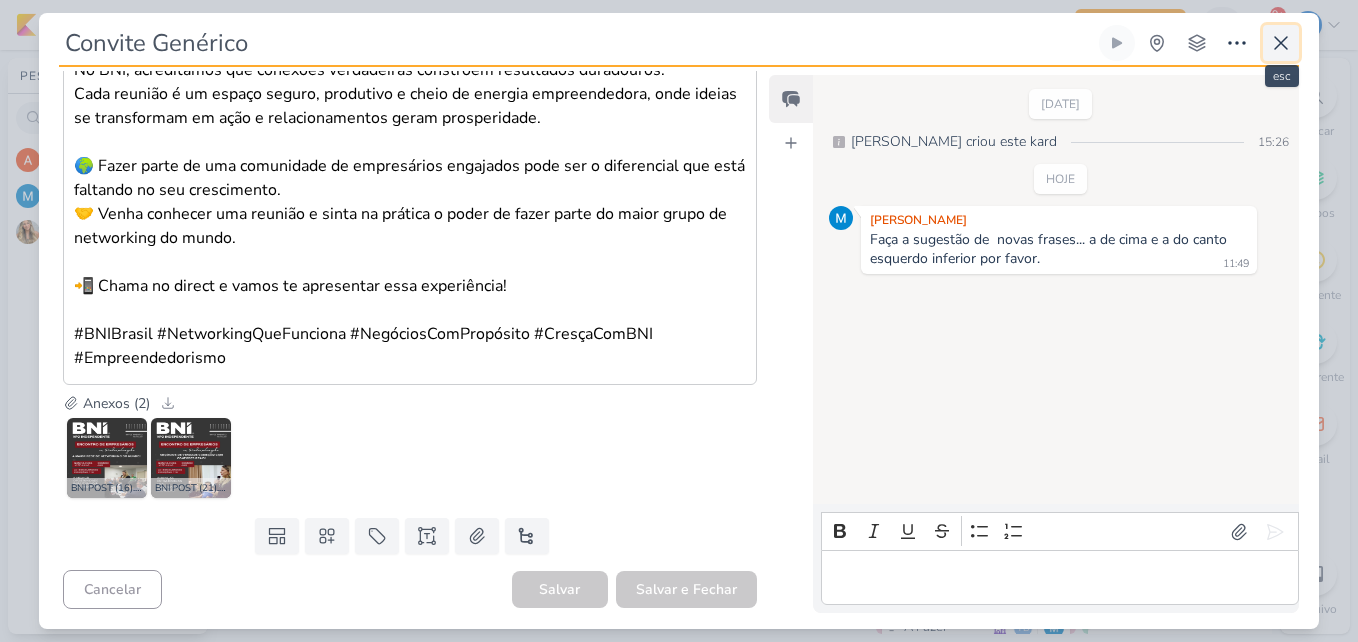 click at bounding box center [1281, 43] 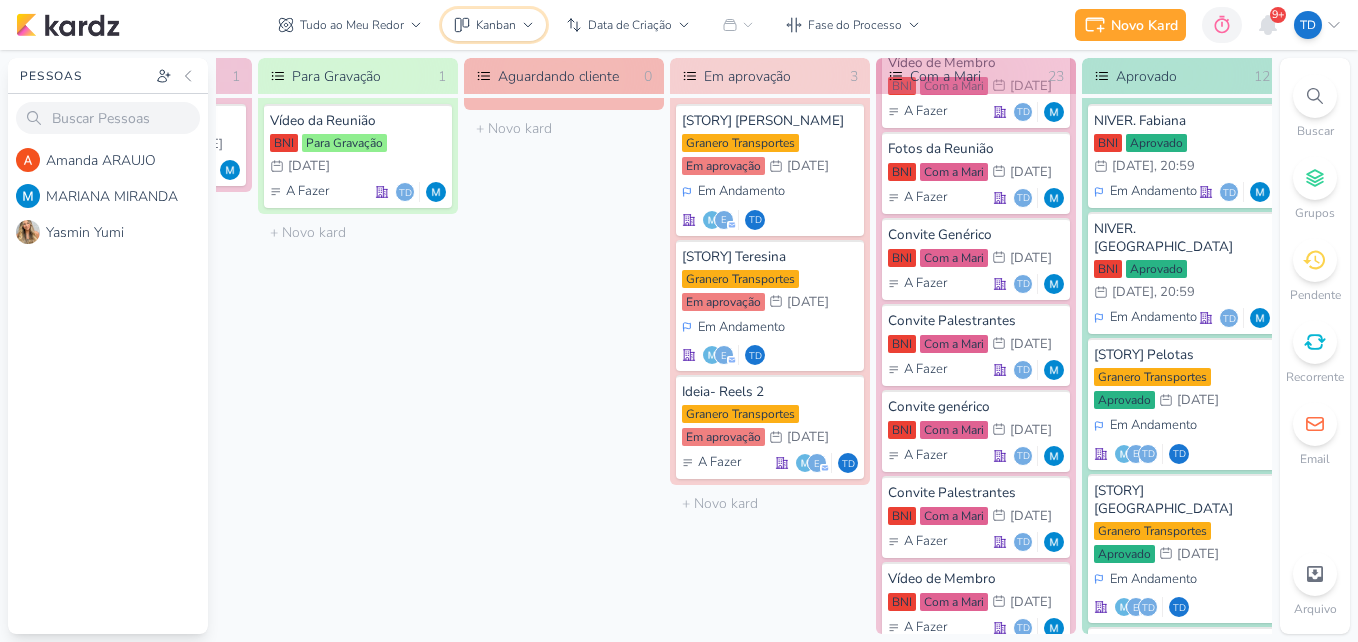 click on "Kanban" at bounding box center [496, 25] 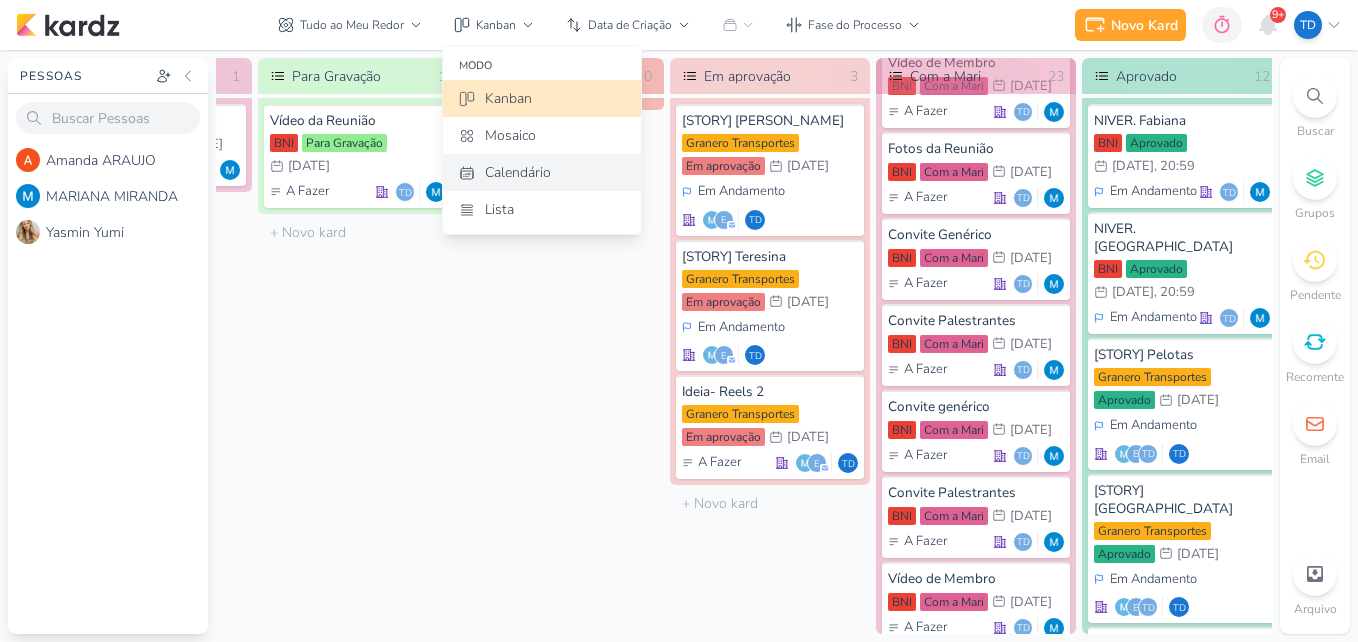click on "Calendário" at bounding box center [518, 172] 